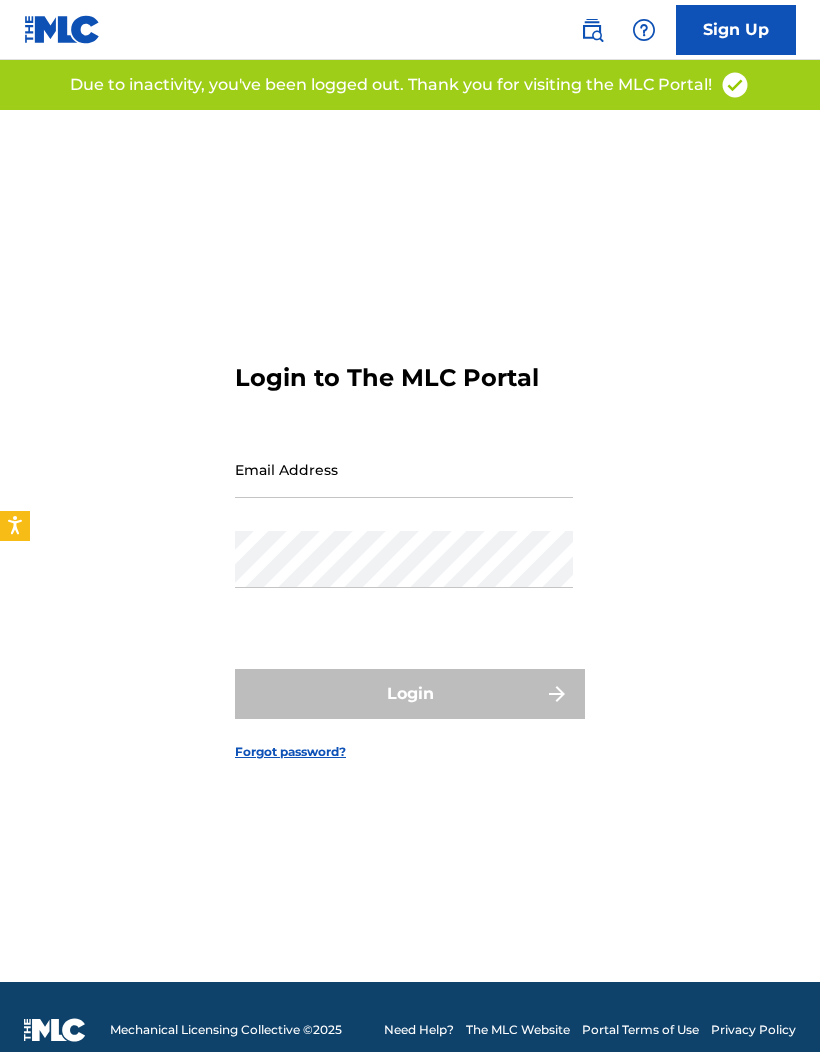 scroll, scrollTop: 0, scrollLeft: 0, axis: both 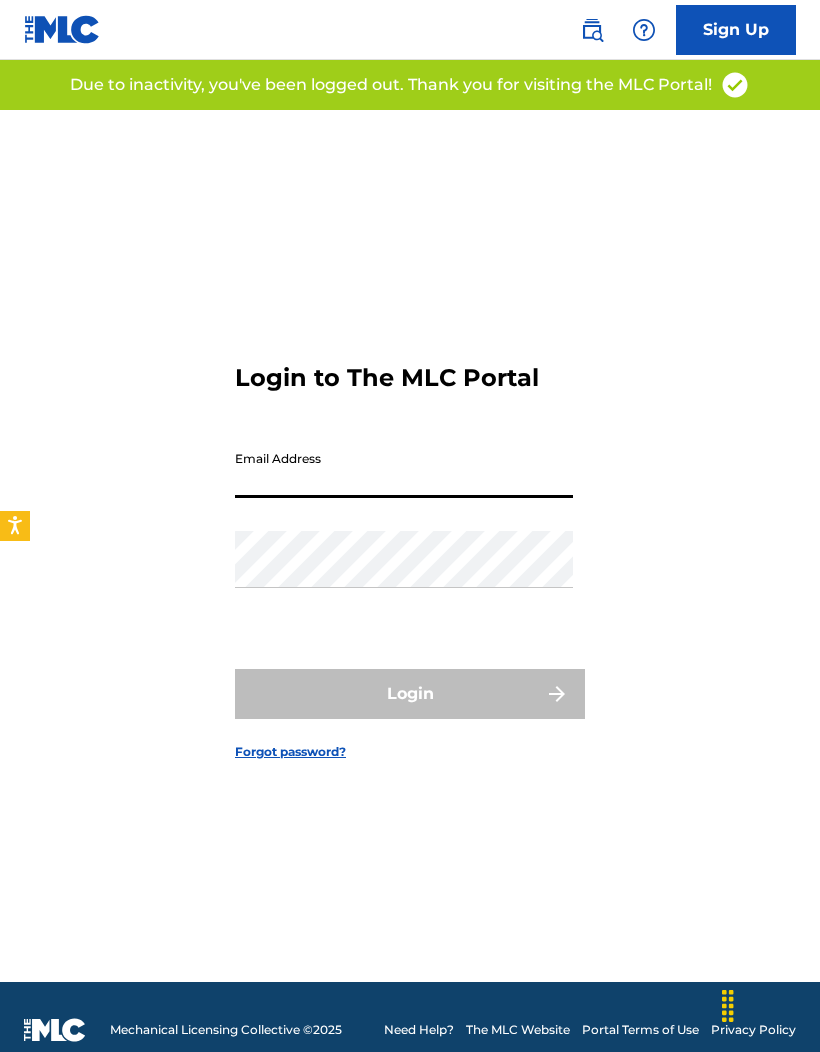 type on "[EMAIL]" 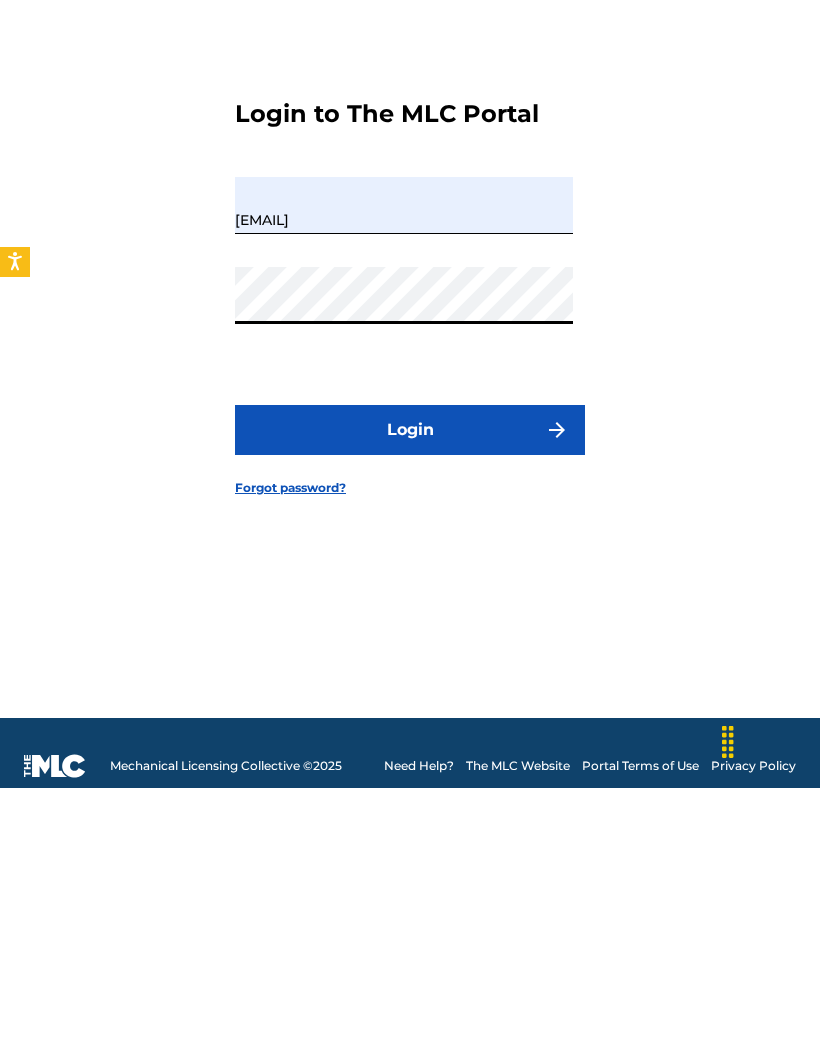 click on "Login" at bounding box center [410, 694] 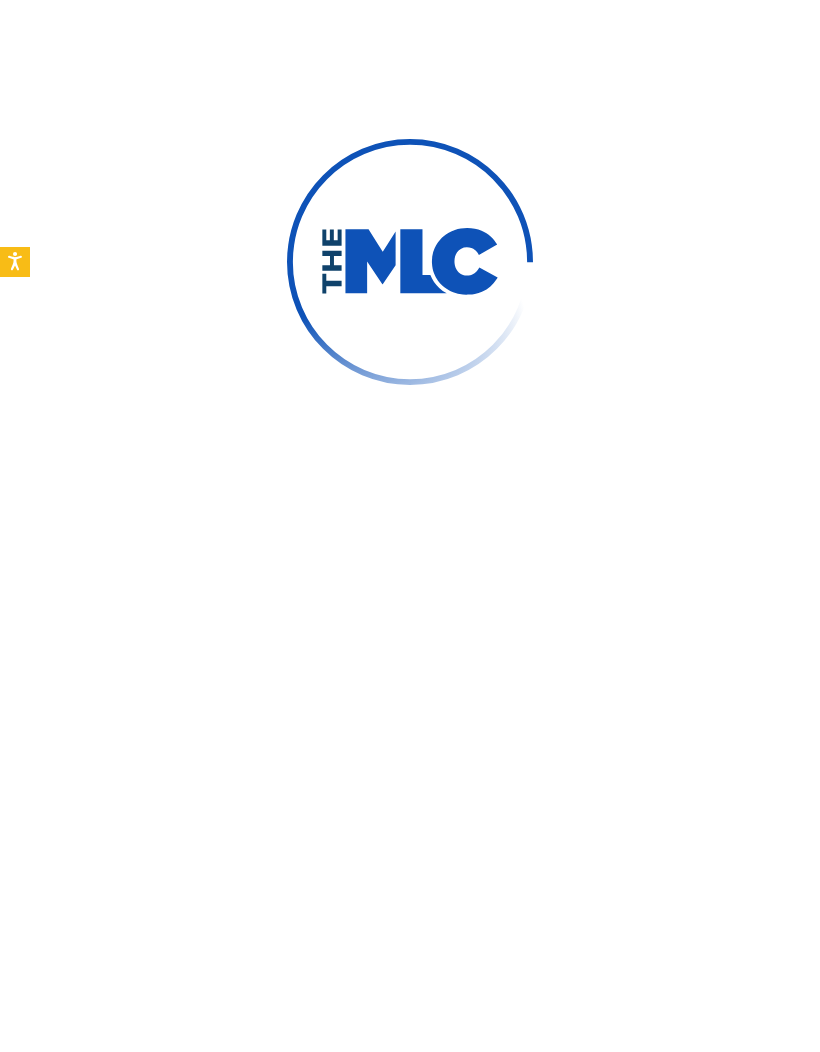 scroll, scrollTop: 108, scrollLeft: 0, axis: vertical 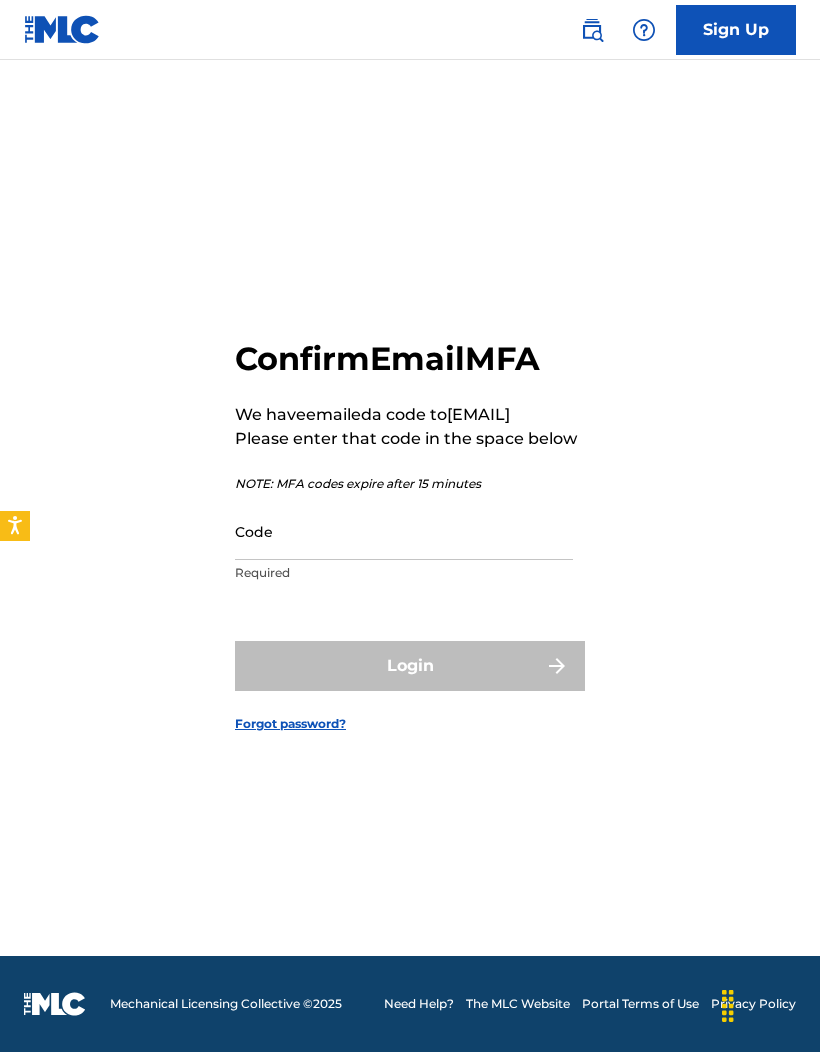 click on "Code" at bounding box center [404, 531] 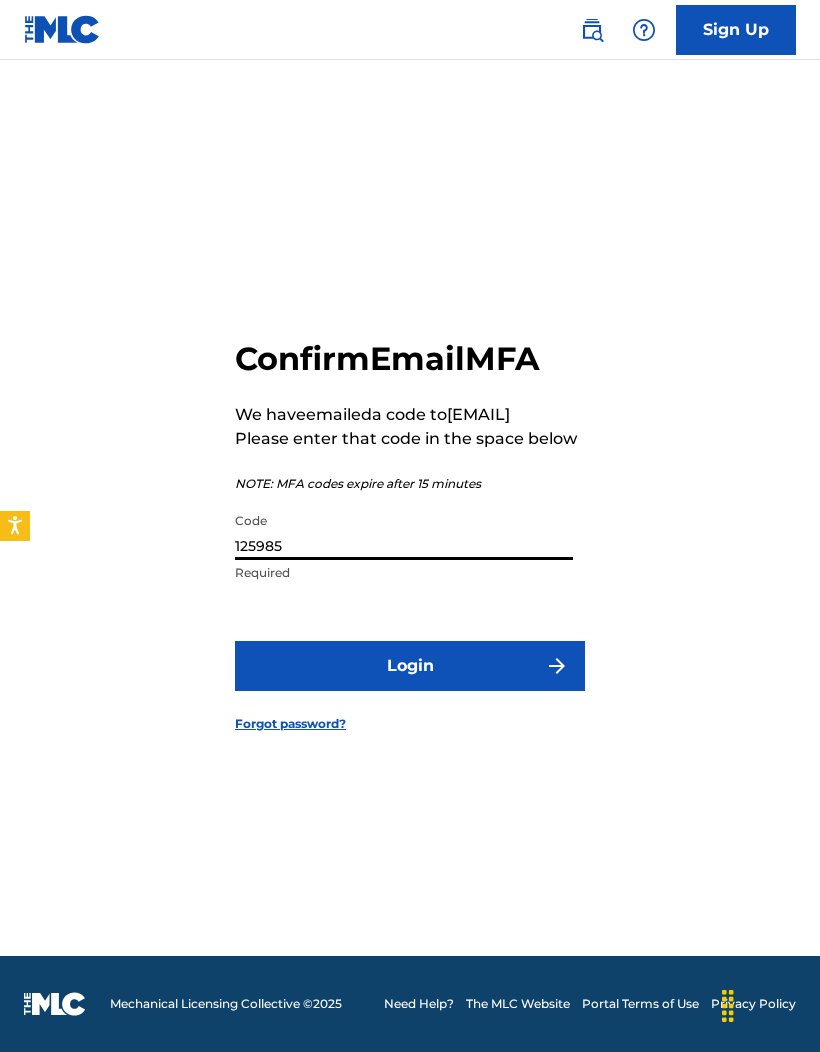 type on "125985" 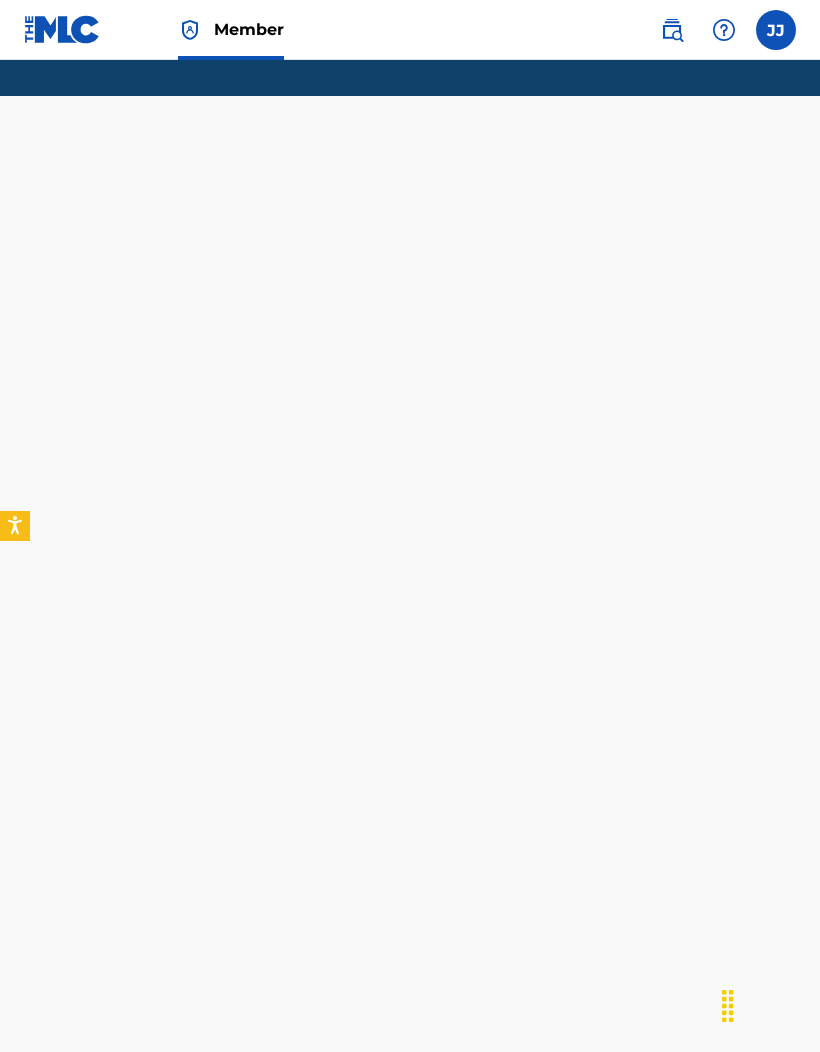 scroll, scrollTop: 0, scrollLeft: 0, axis: both 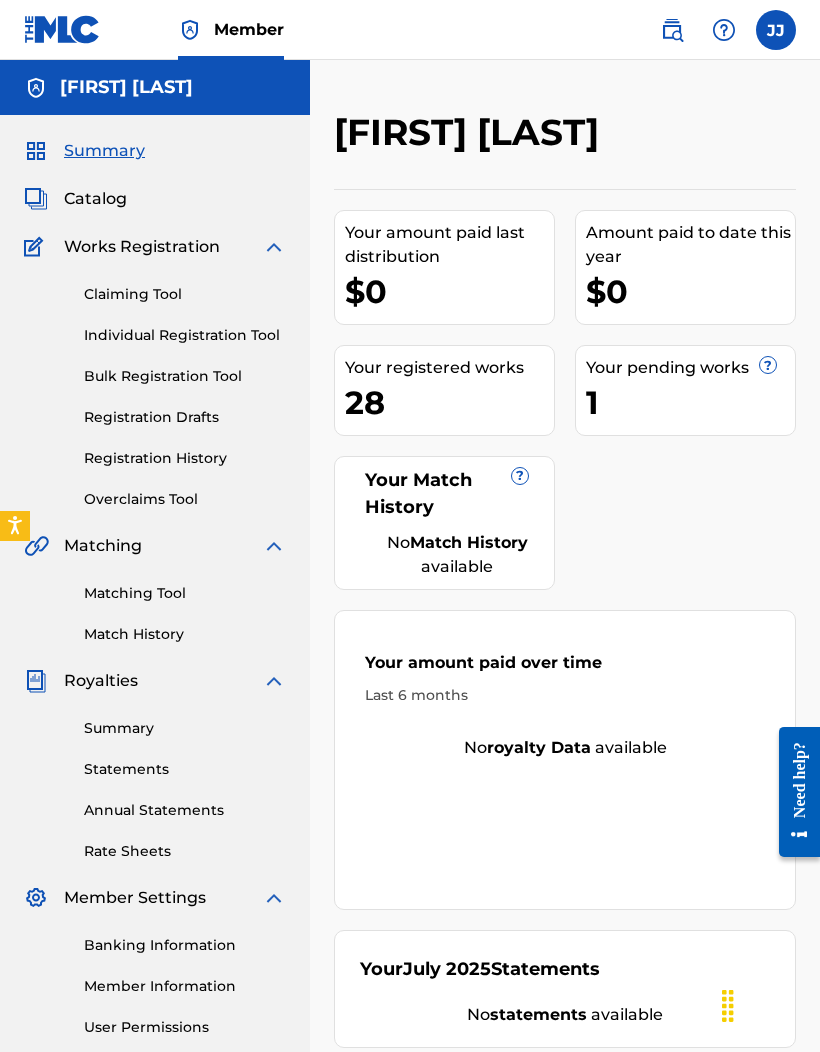 click on "Registration History" at bounding box center (185, 458) 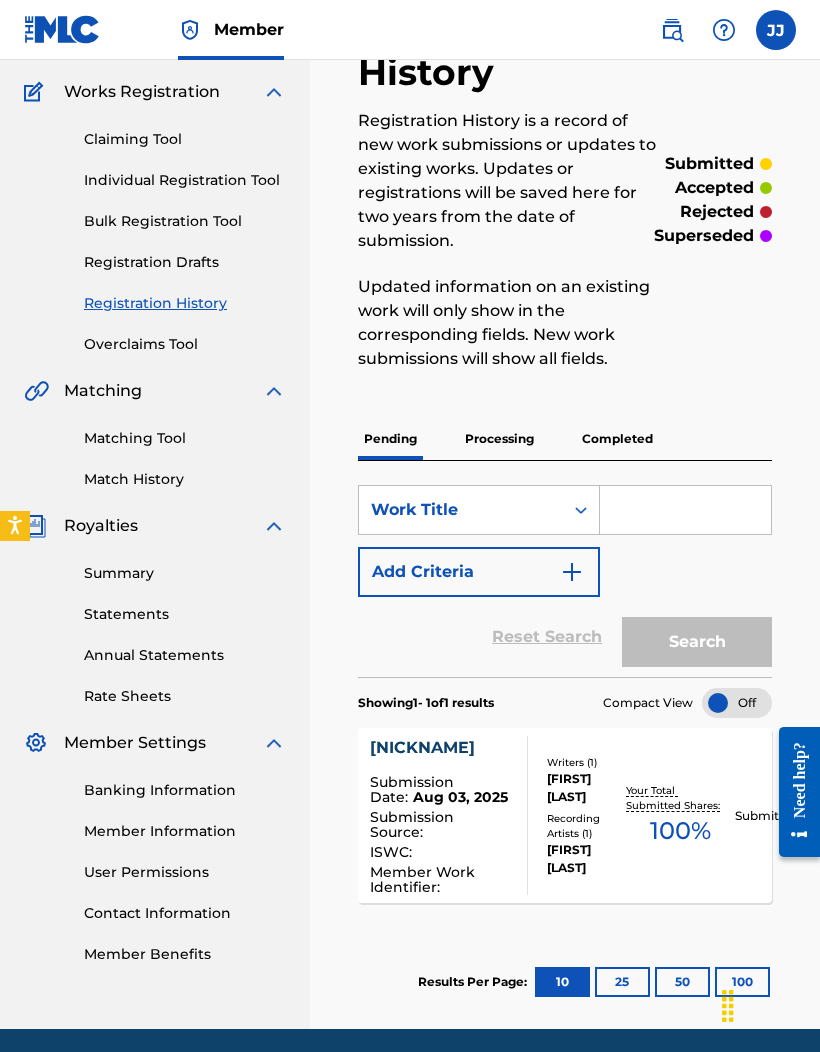 scroll, scrollTop: 195, scrollLeft: 0, axis: vertical 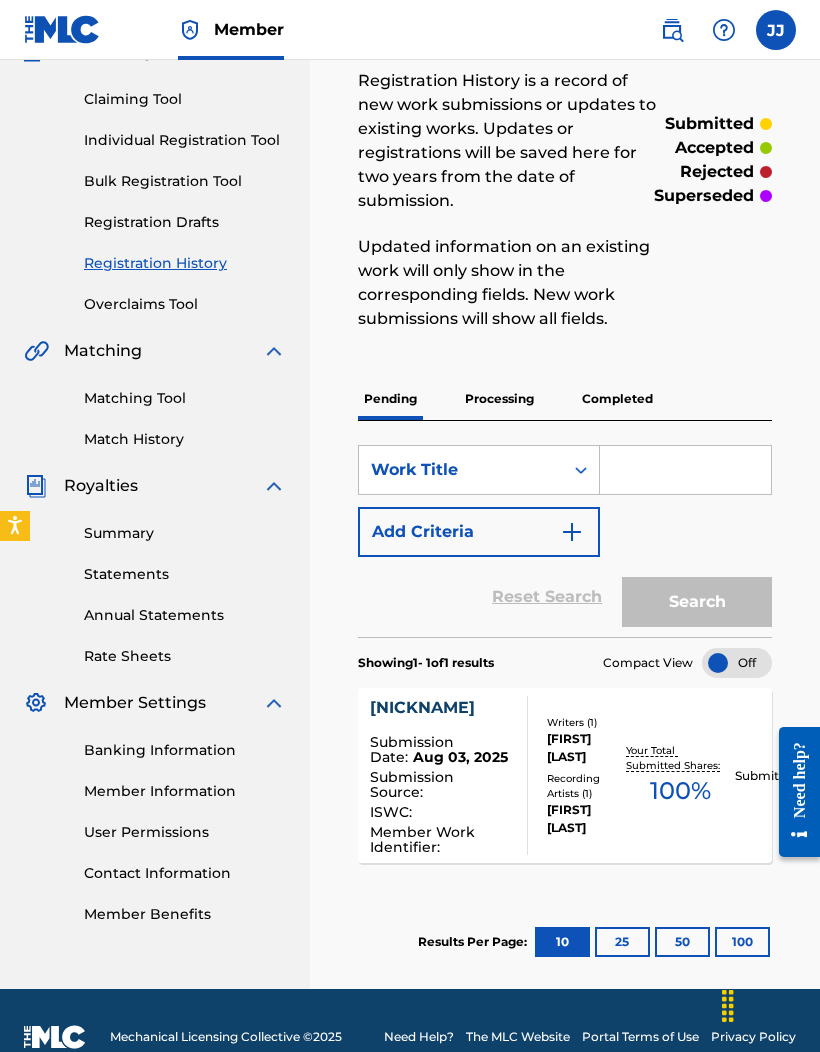 click on "Processing" at bounding box center [499, 399] 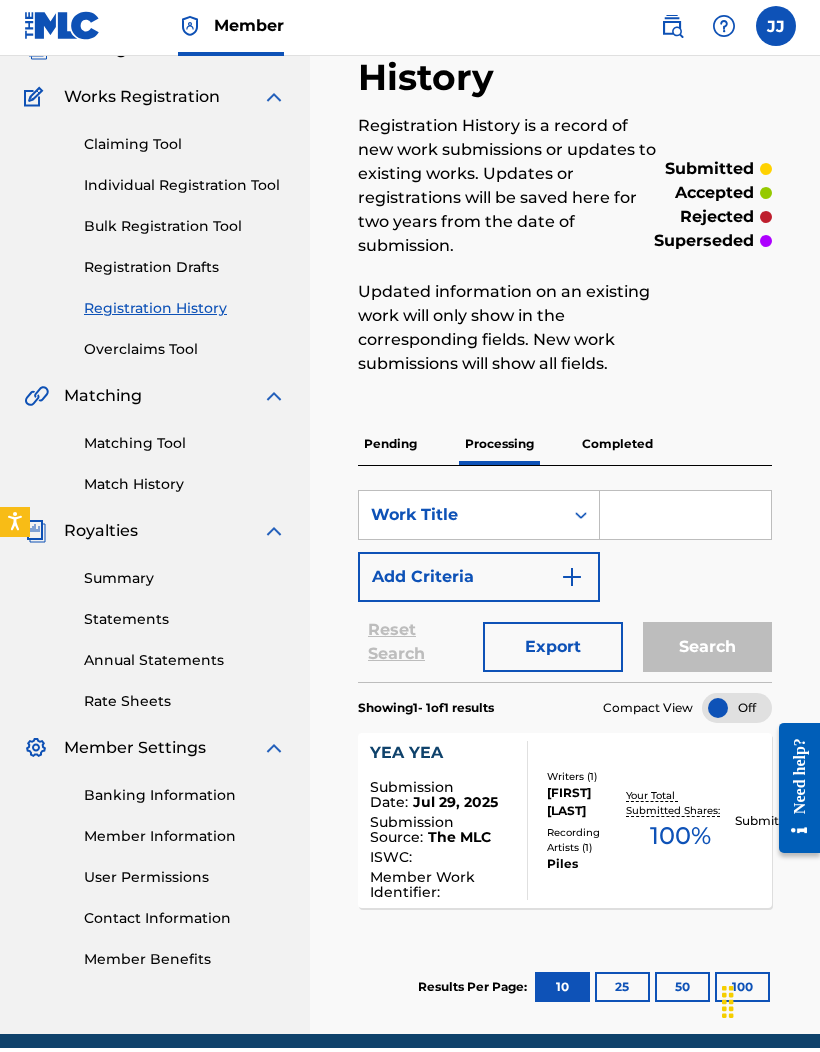 scroll, scrollTop: 228, scrollLeft: 0, axis: vertical 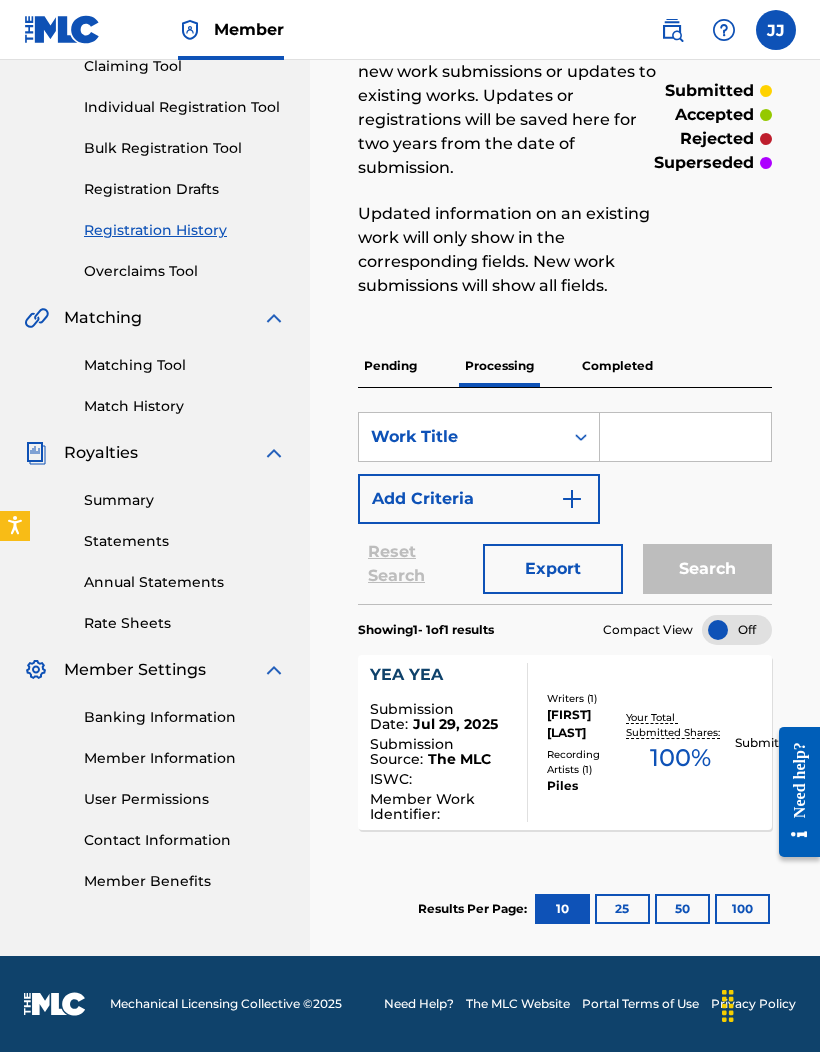 click on "Completed" at bounding box center [617, 366] 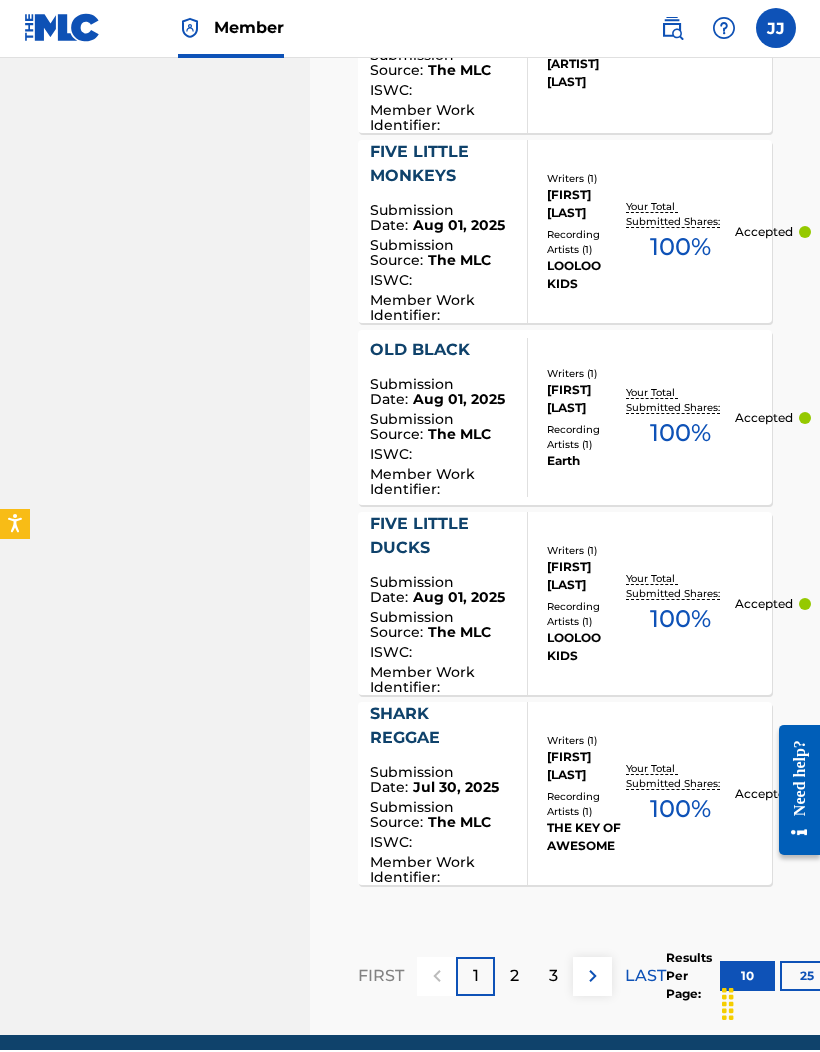 scroll, scrollTop: 1970, scrollLeft: 0, axis: vertical 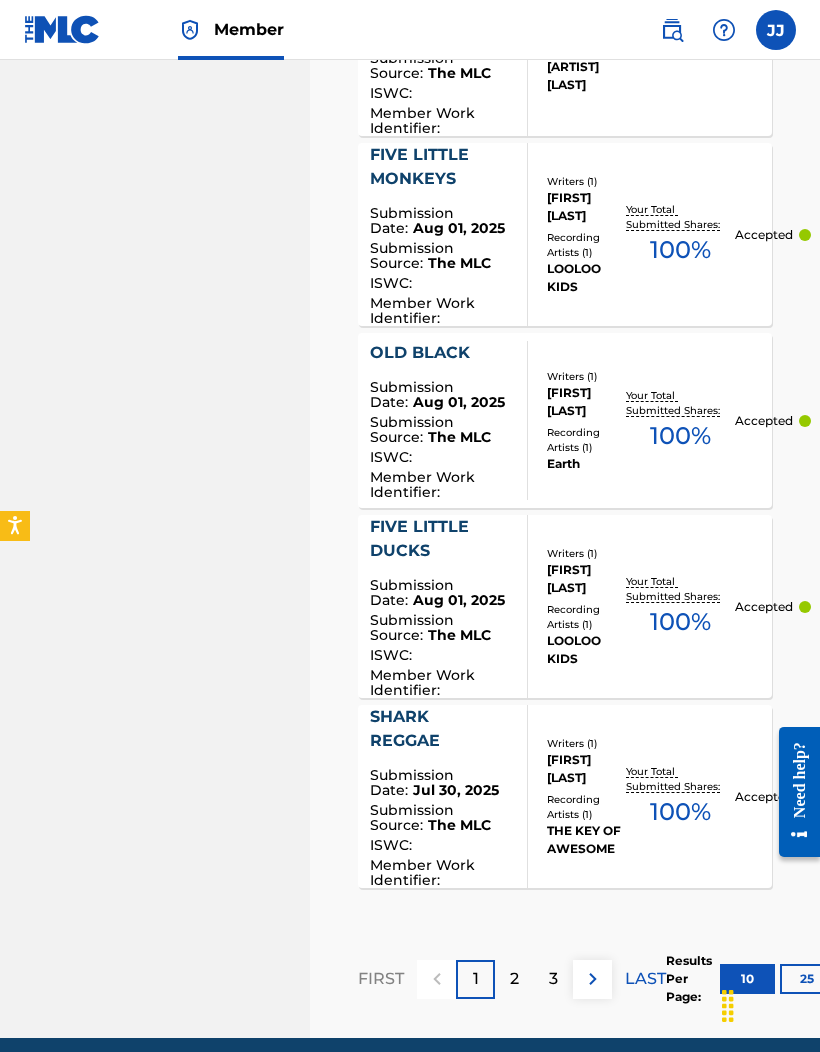 click at bounding box center [593, 979] 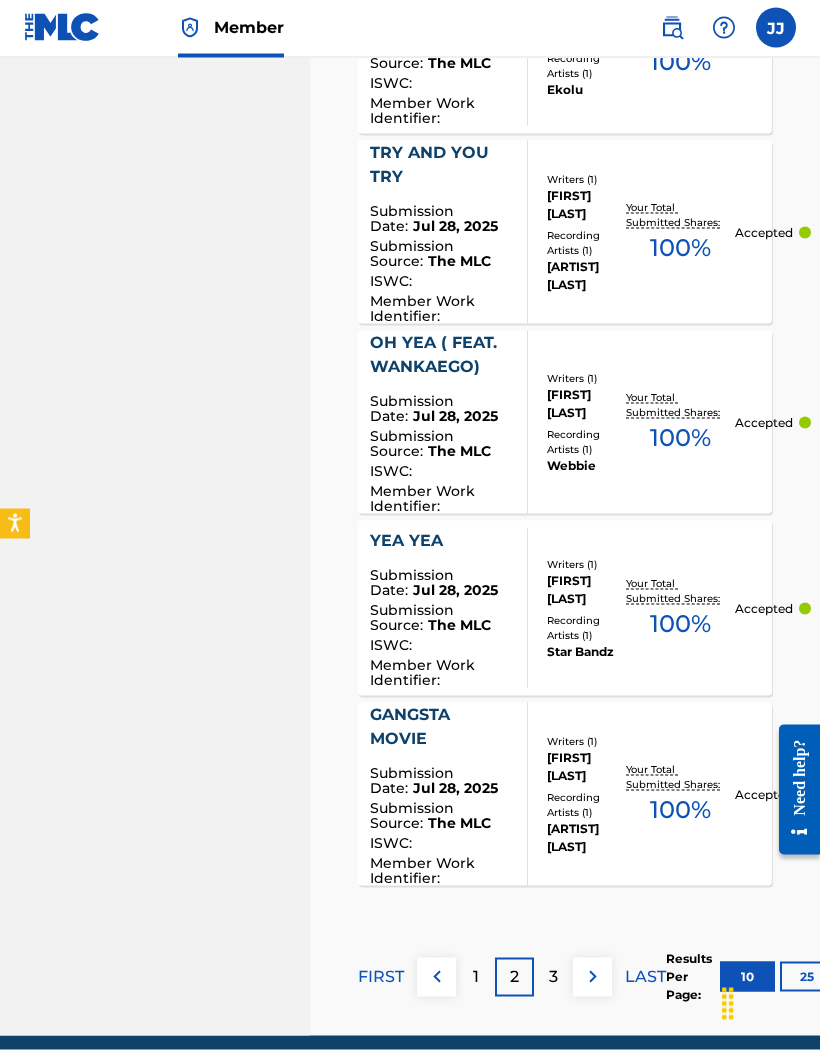 scroll, scrollTop: 1930, scrollLeft: 0, axis: vertical 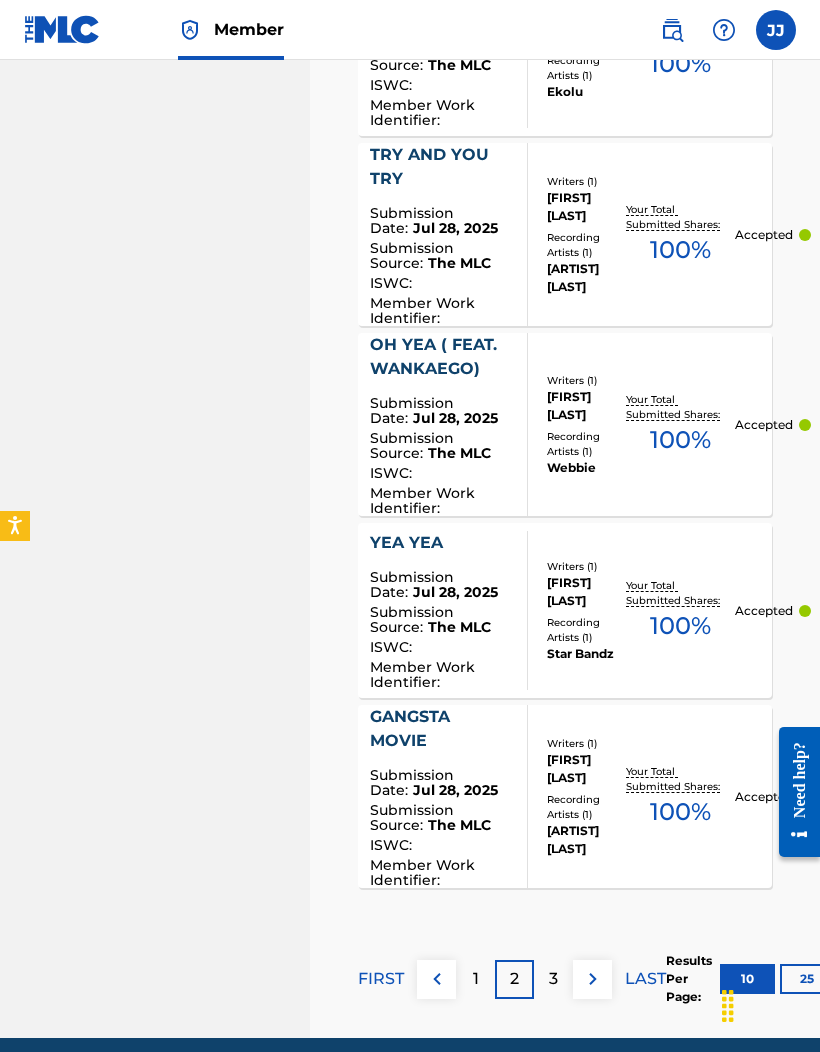 click at bounding box center (593, 979) 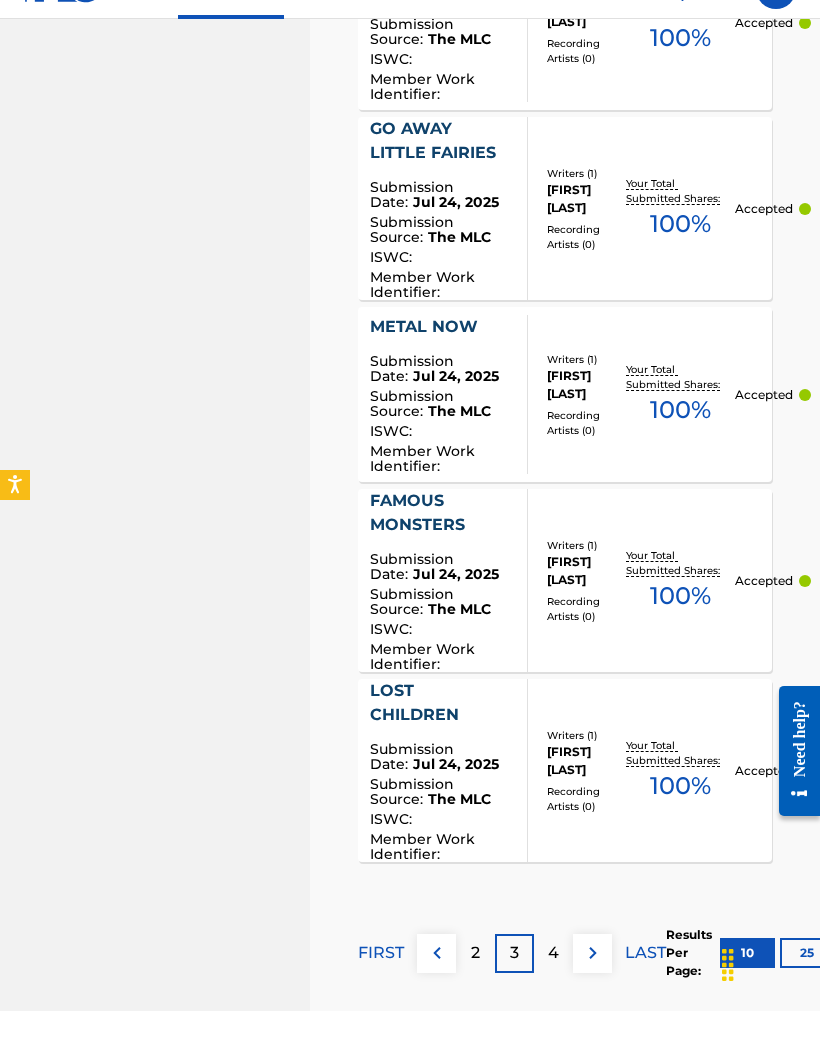 scroll, scrollTop: 2004, scrollLeft: 0, axis: vertical 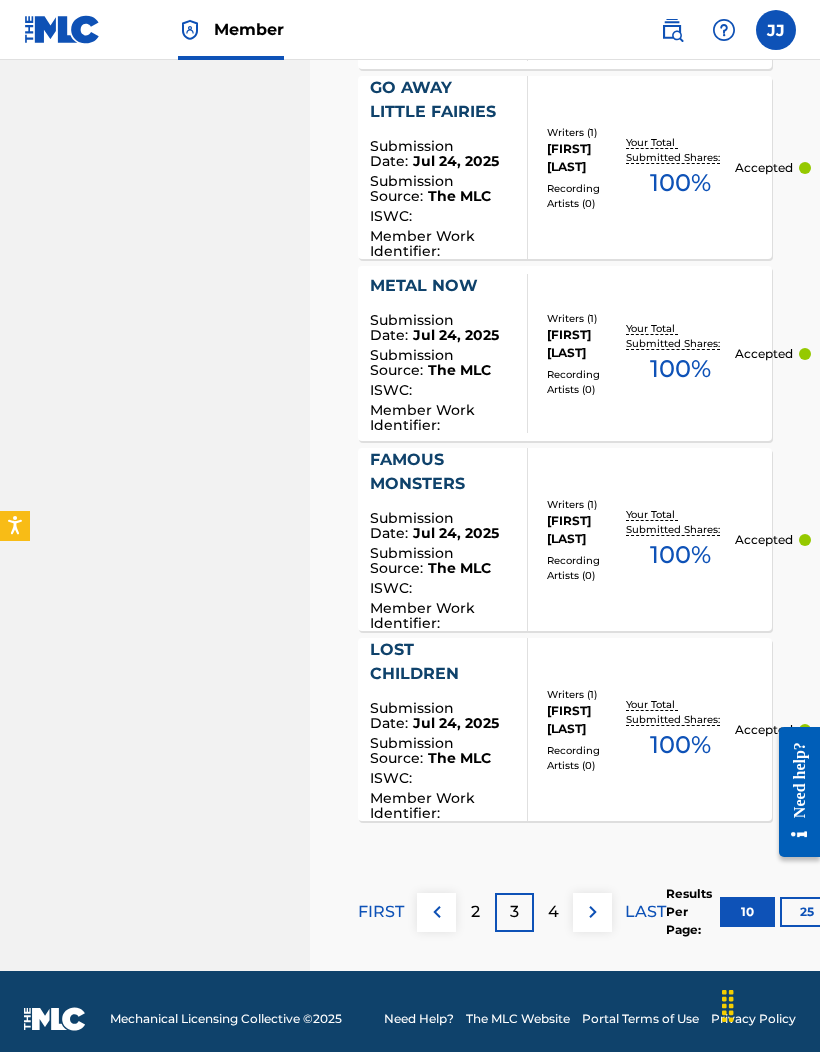 click at bounding box center [593, 912] 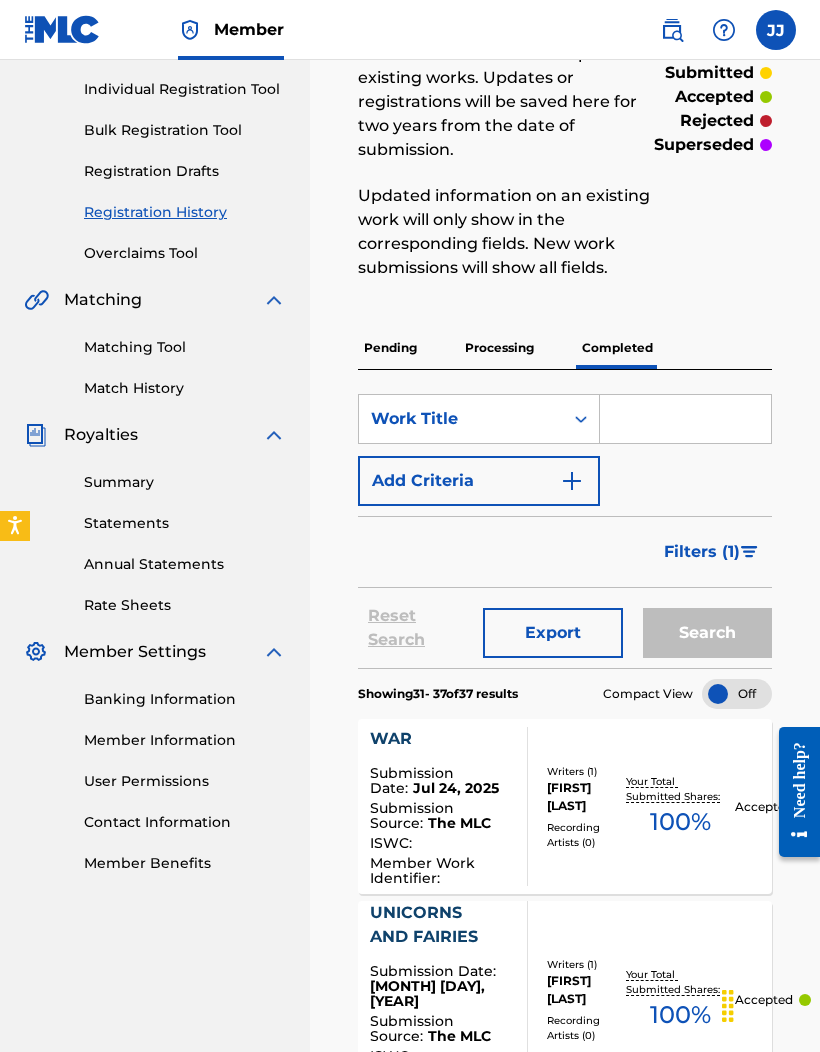scroll, scrollTop: 0, scrollLeft: 0, axis: both 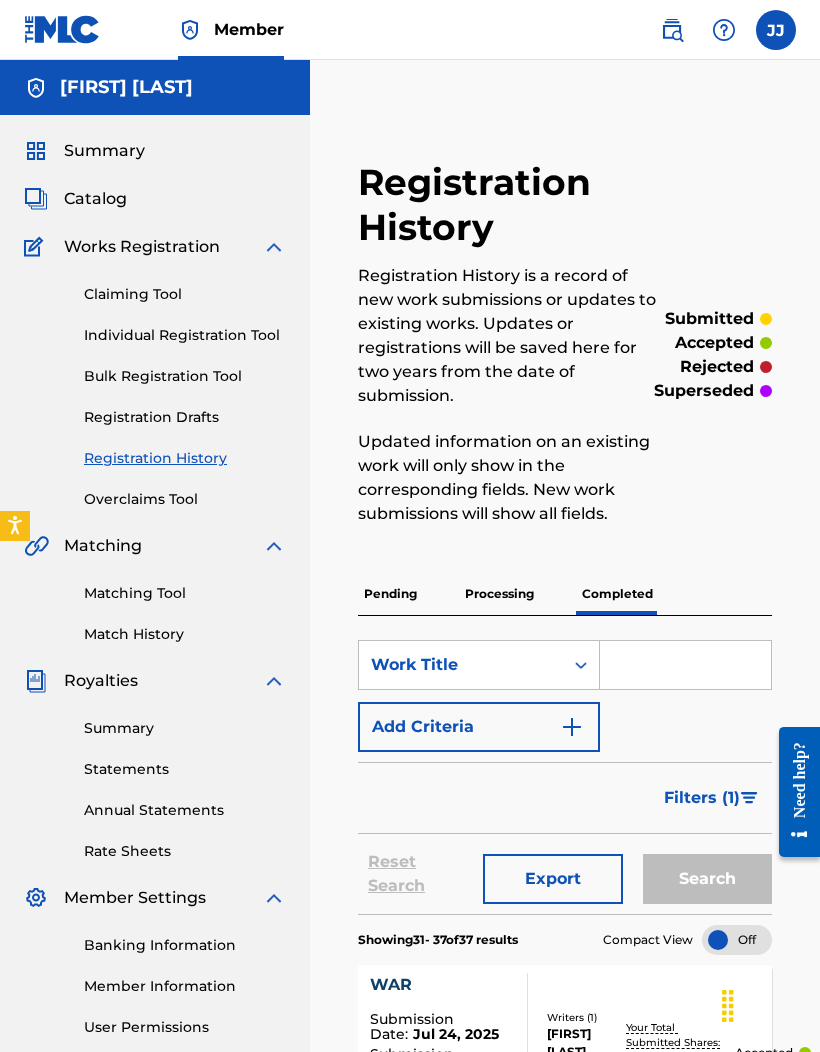 click on "Summary" at bounding box center (185, 728) 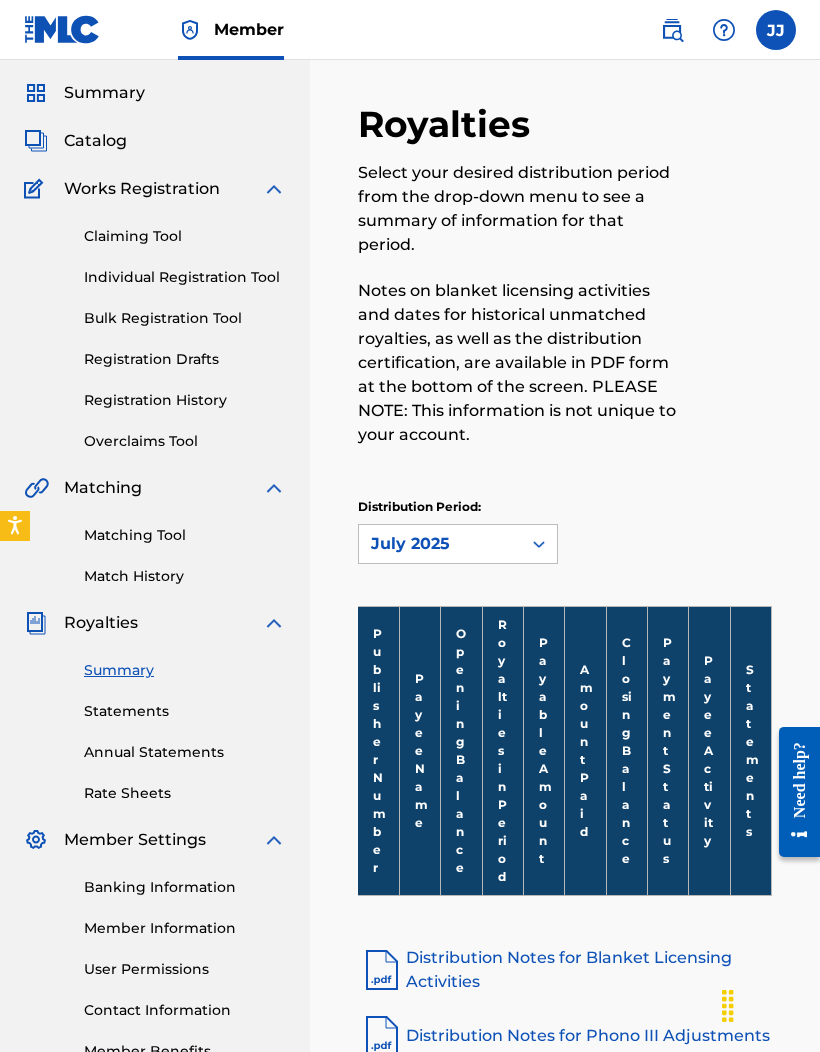 scroll, scrollTop: 0, scrollLeft: 0, axis: both 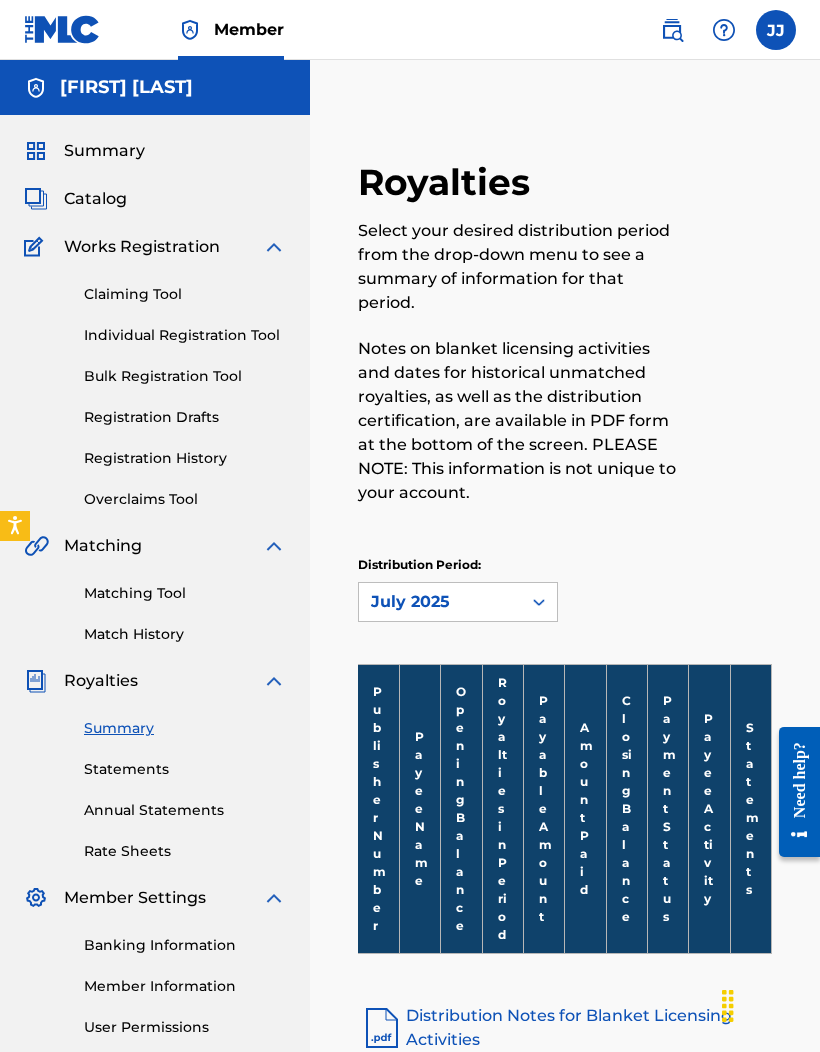 click on "Statements" at bounding box center [185, 769] 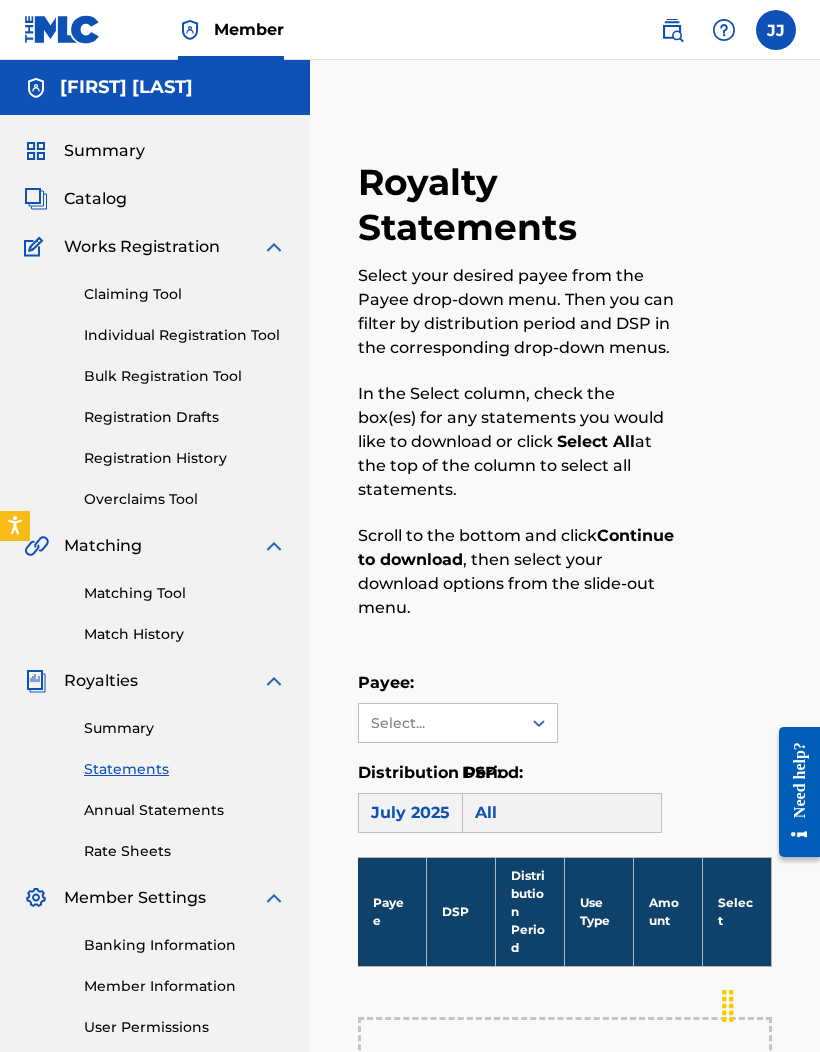 click on "Summary" at bounding box center (104, 151) 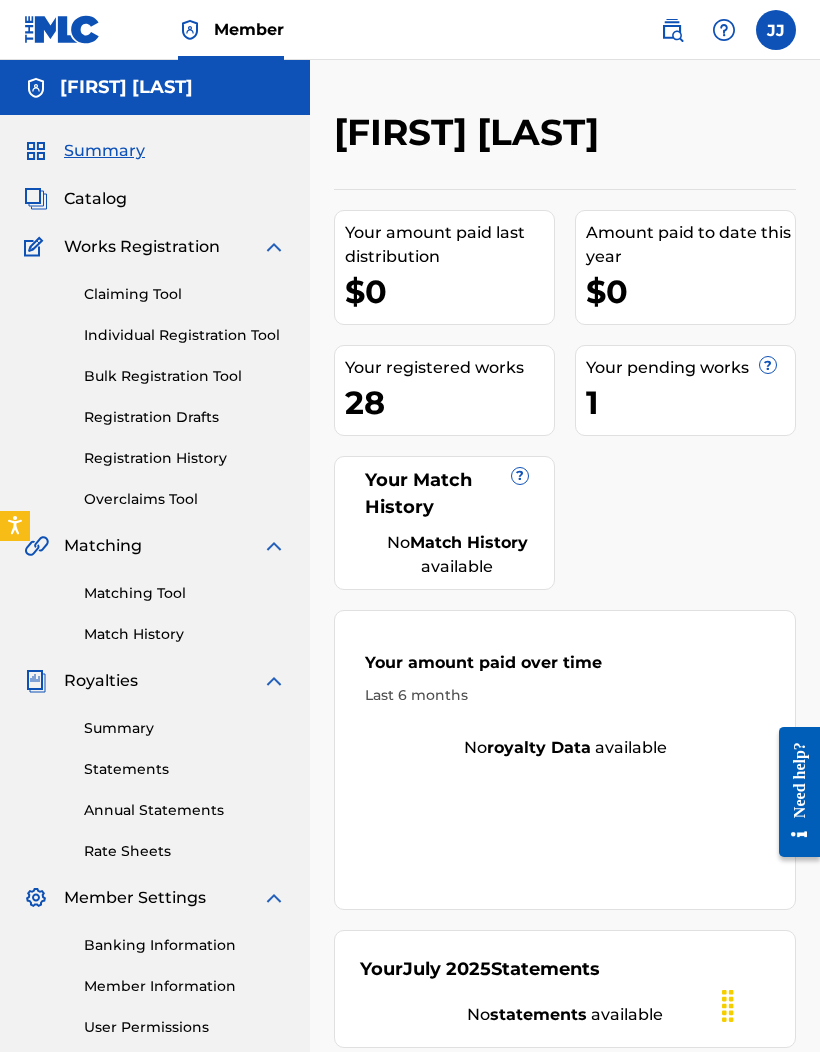 click on "28" at bounding box center (449, 402) 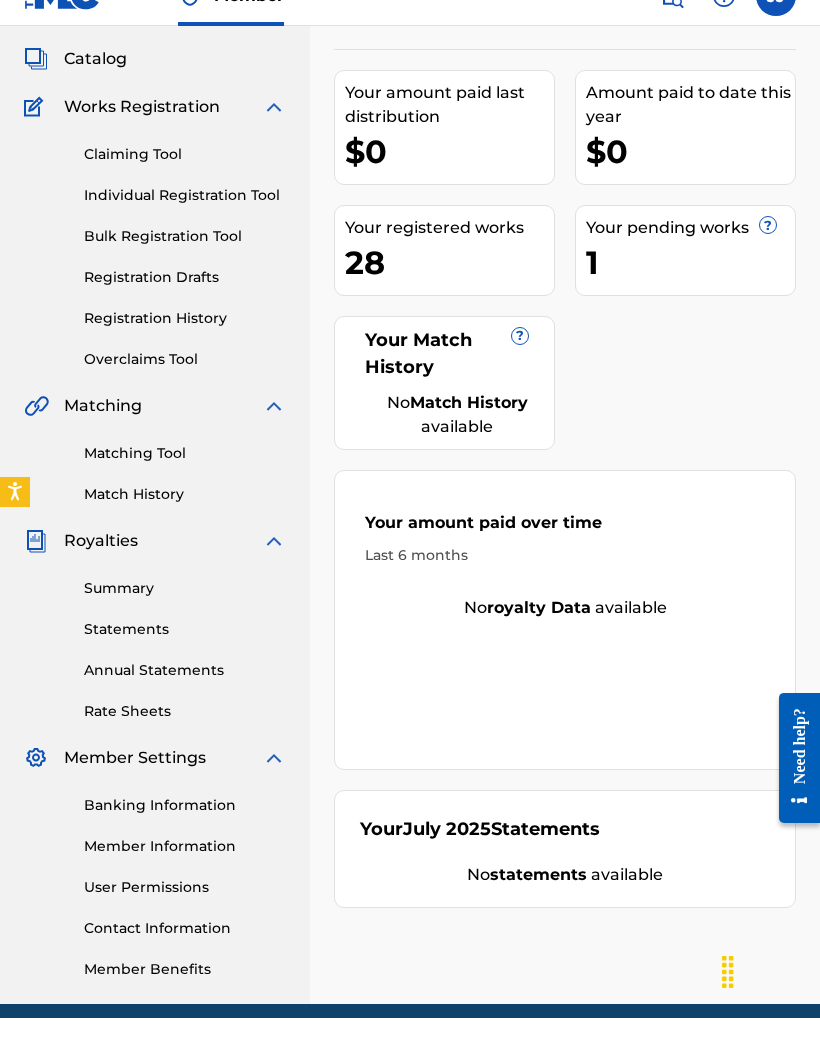 scroll, scrollTop: 0, scrollLeft: 0, axis: both 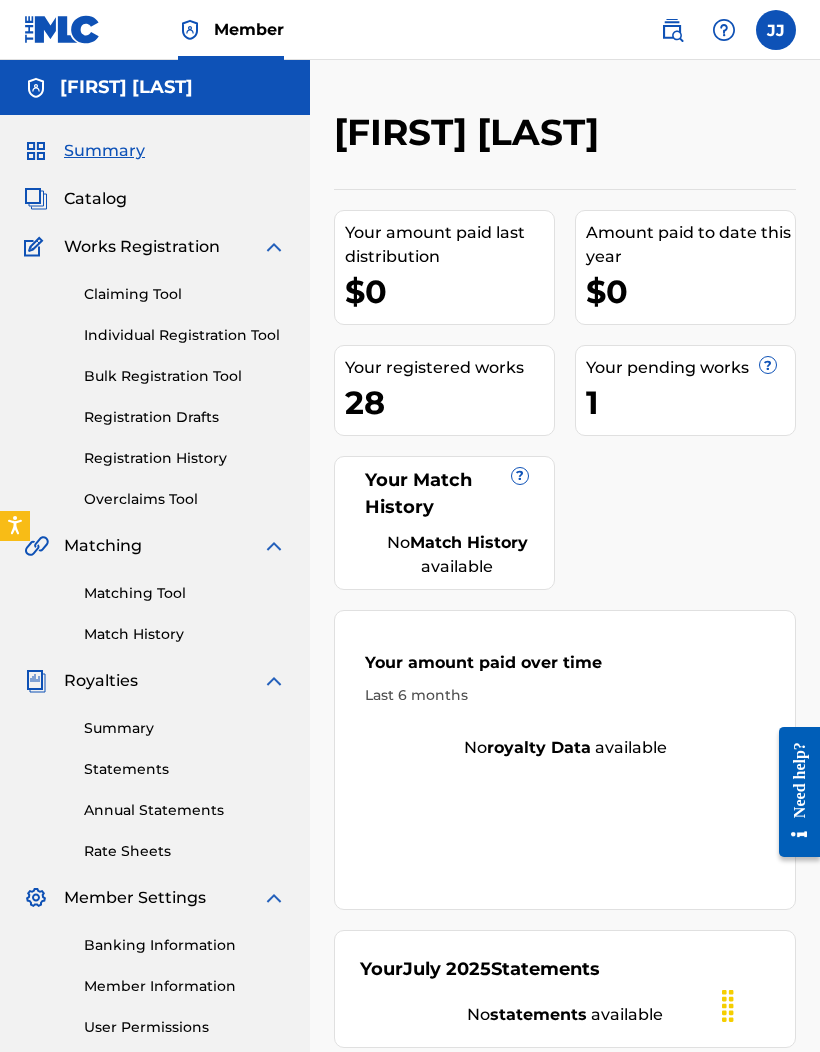 click on "Claiming Tool Individual Registration Tool Bulk Registration Tool Registration Drafts Registration History Overclaims Tool" at bounding box center [155, 384] 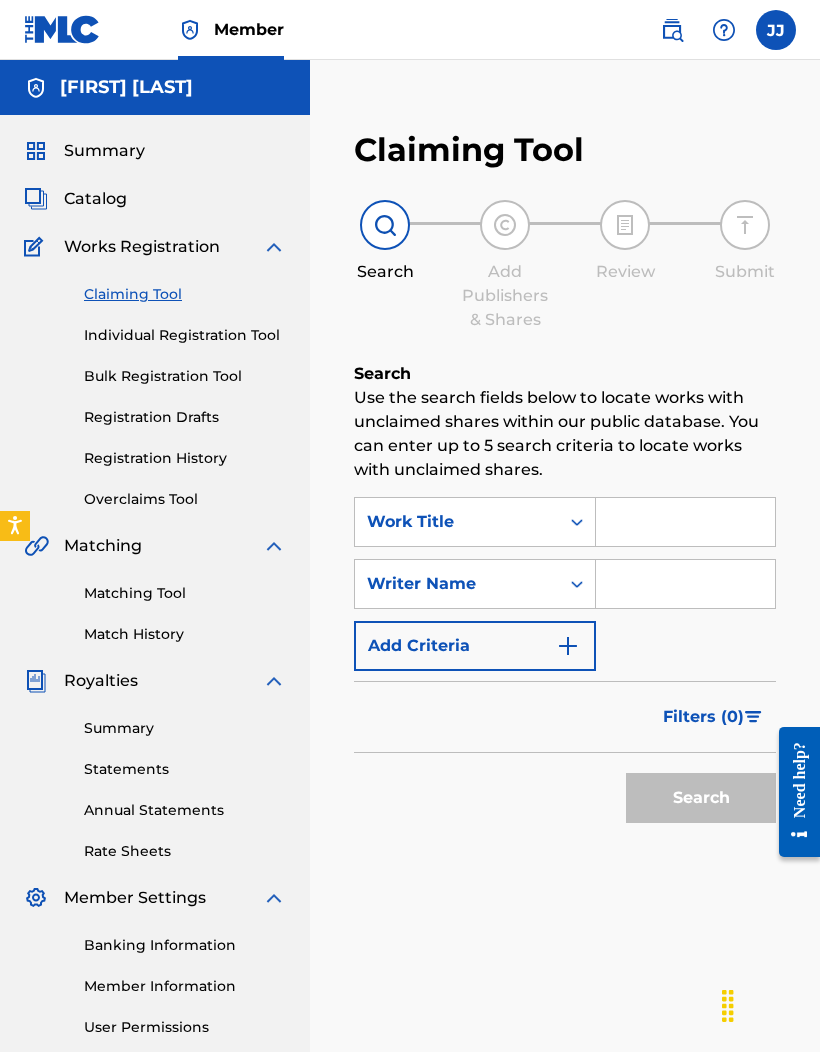 click on "Individual Registration Tool" at bounding box center [185, 335] 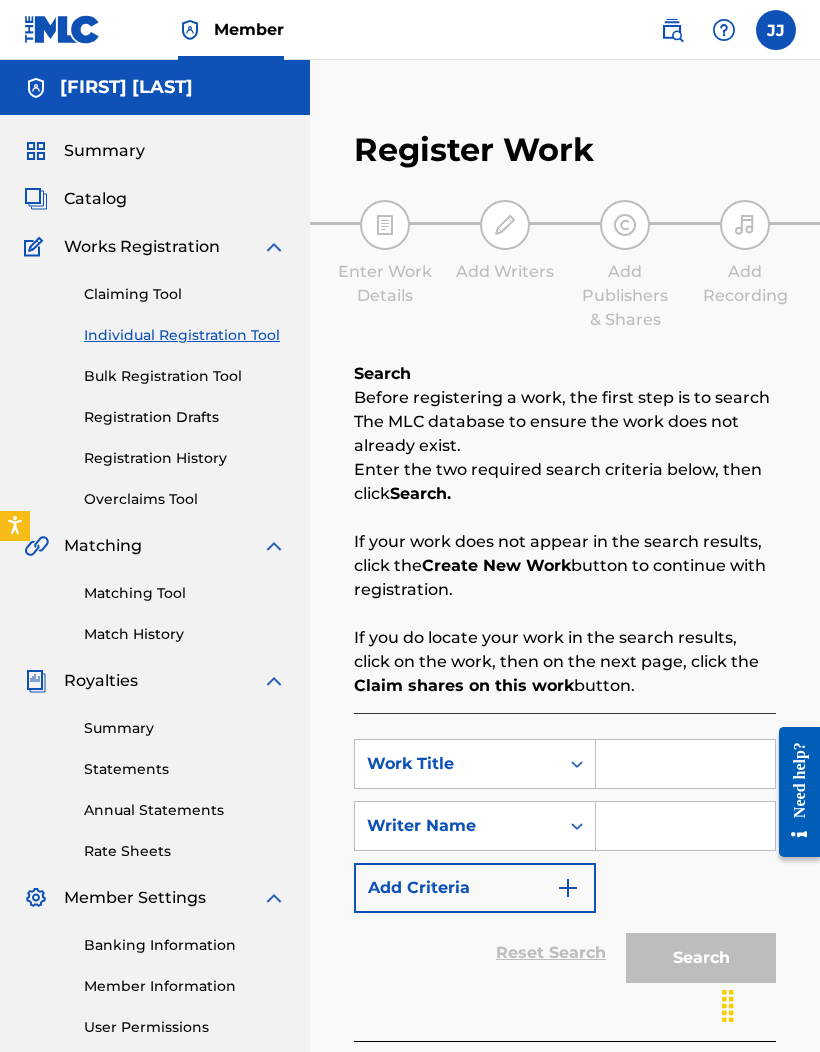click on "Bulk Registration Tool" at bounding box center (185, 376) 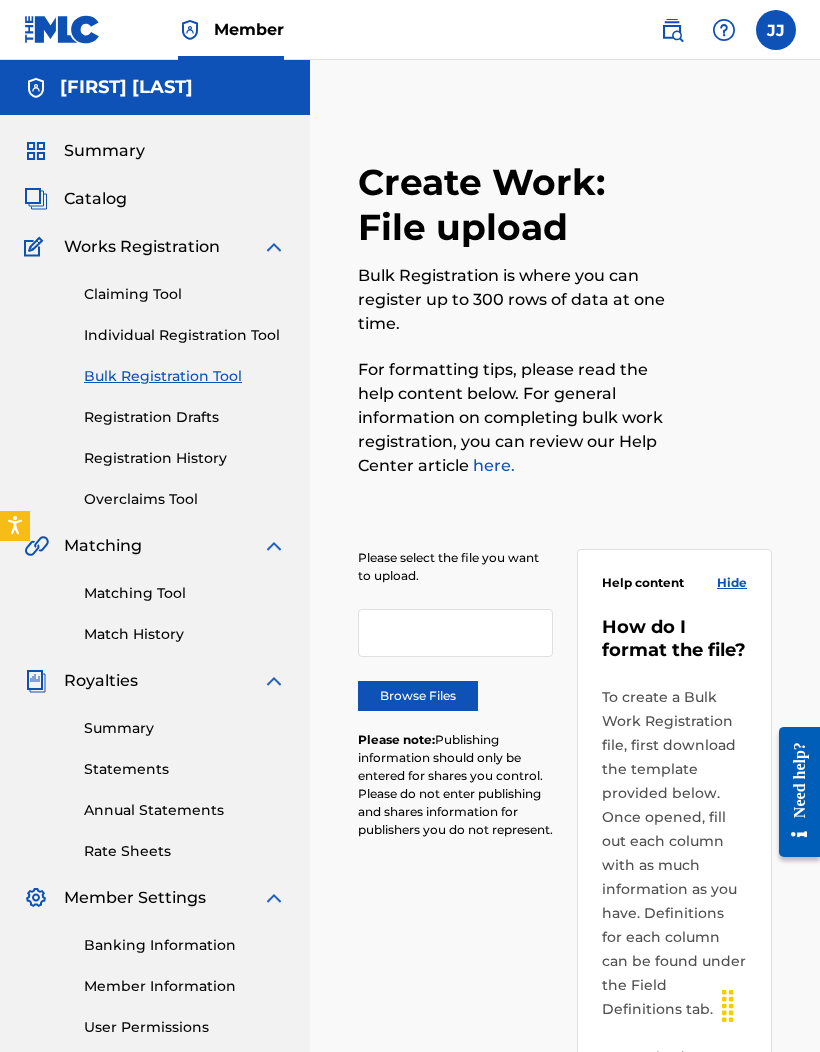 click on "Claiming Tool Individual Registration Tool Bulk Registration Tool Registration Drafts Registration History Overclaims Tool" at bounding box center (155, 384) 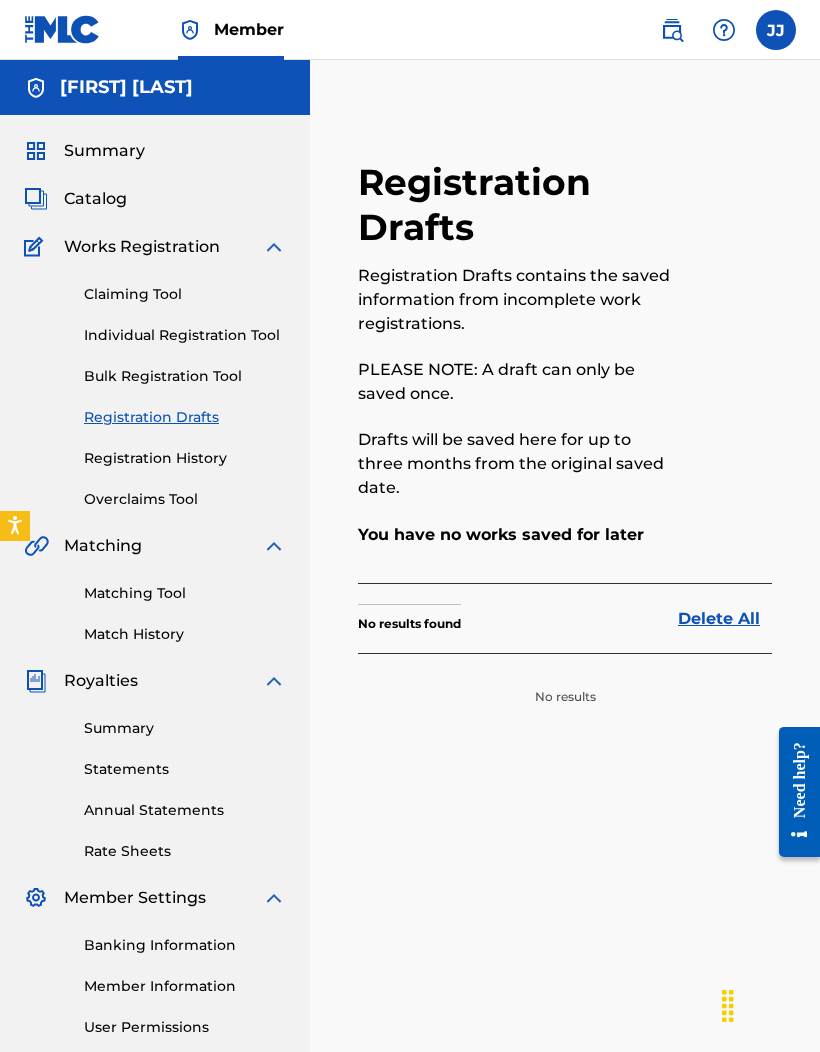 click on "Registration History" at bounding box center [185, 458] 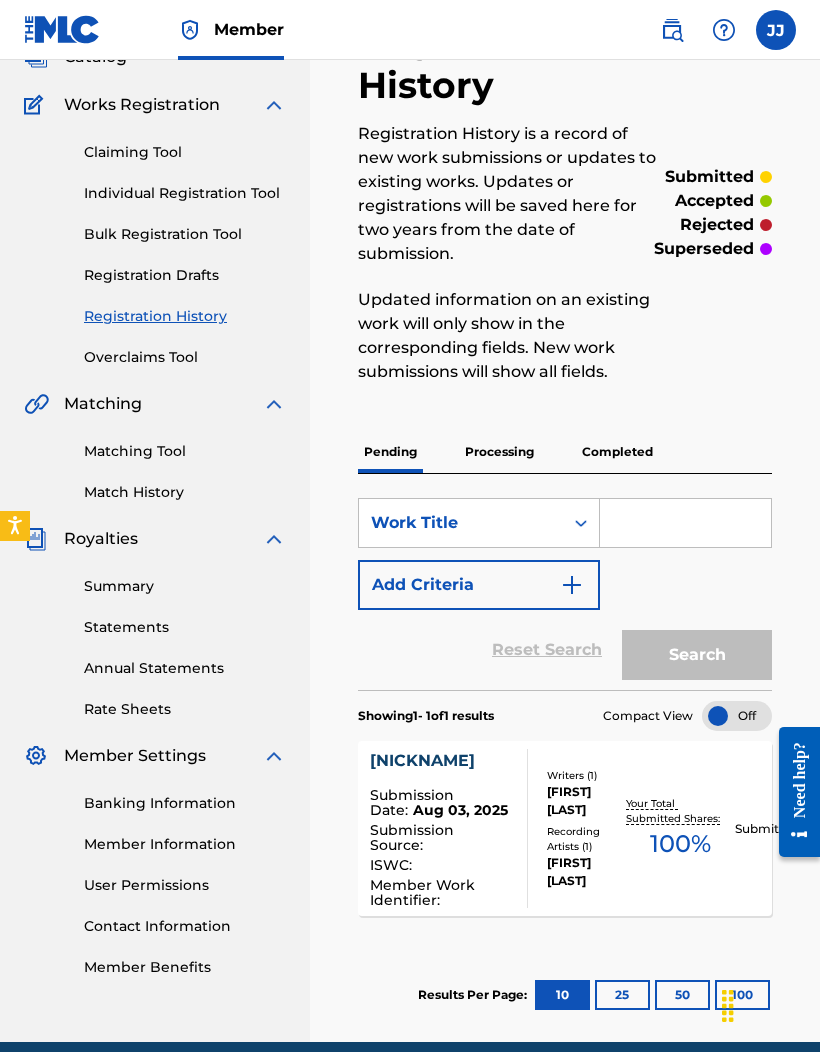 scroll, scrollTop: 146, scrollLeft: 0, axis: vertical 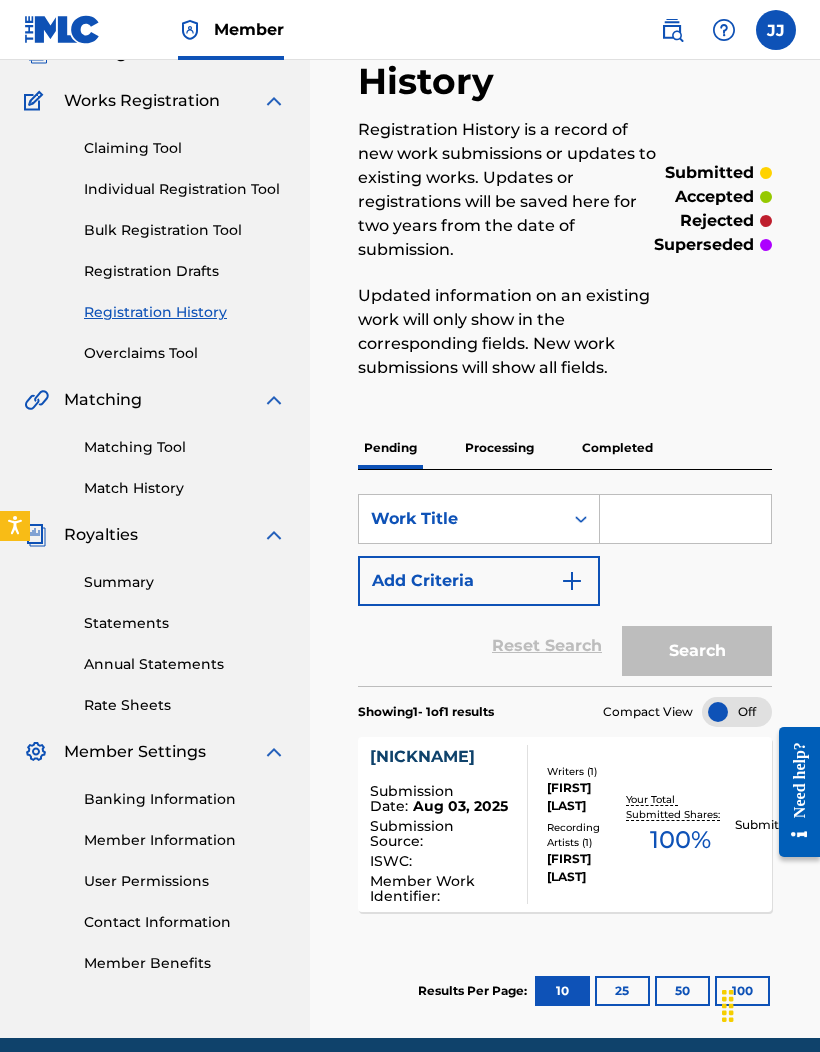 click on "Overclaims Tool" at bounding box center (185, 353) 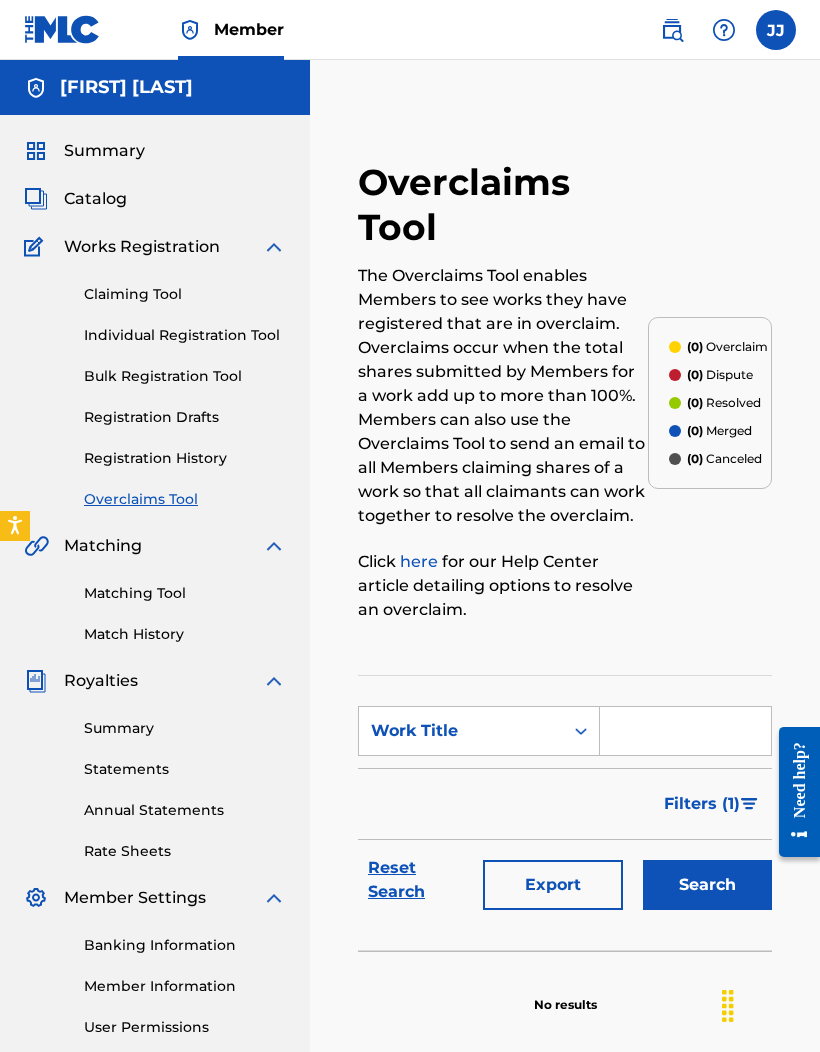 scroll, scrollTop: 40, scrollLeft: 0, axis: vertical 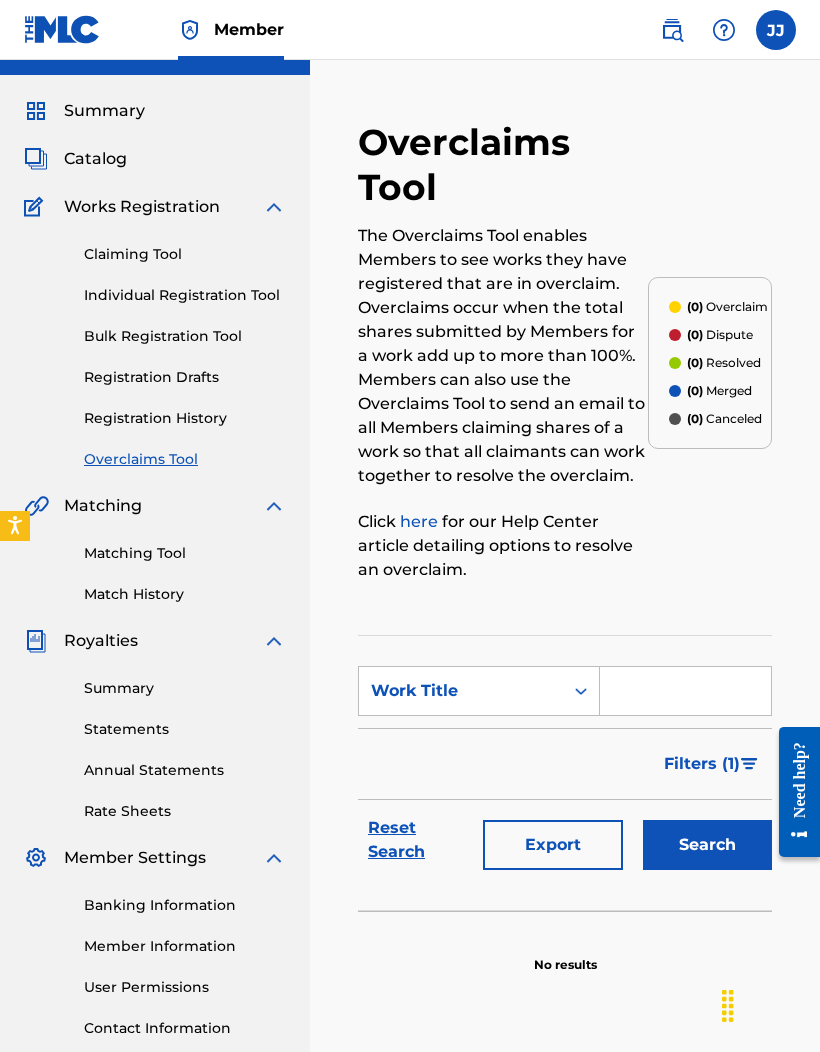click on "Filters ( 1 )" at bounding box center [702, 764] 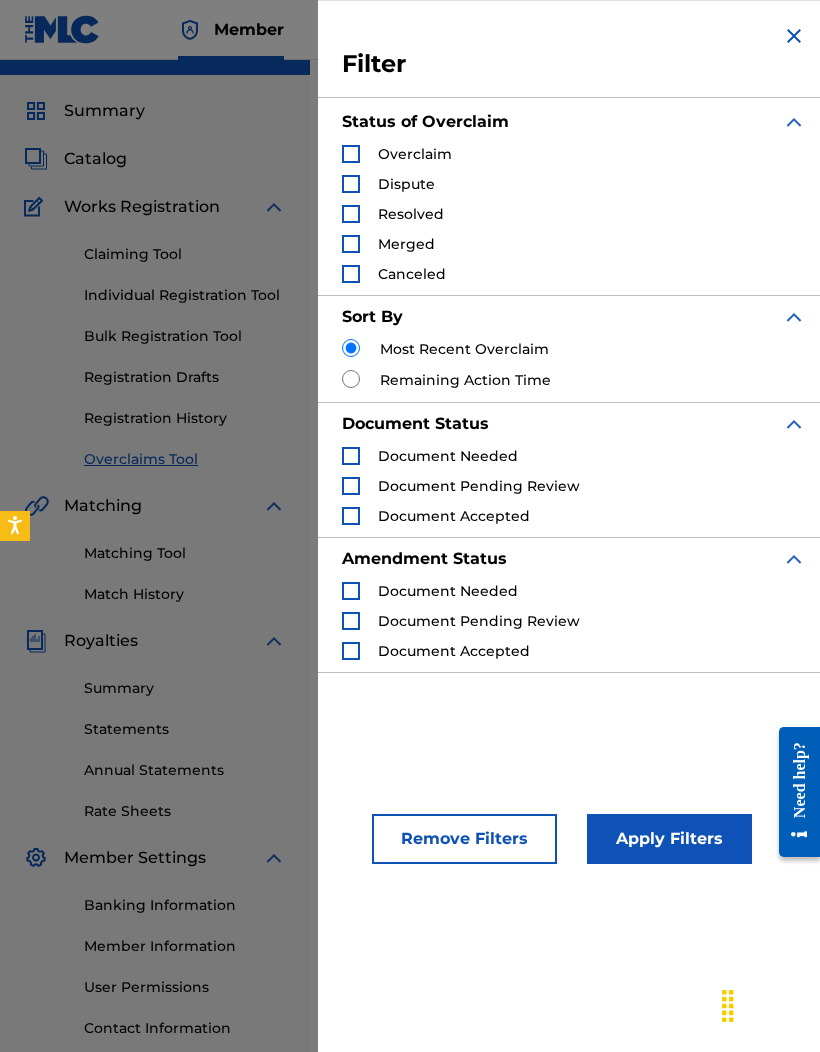 click on "Most Recent Overclaim" at bounding box center [574, 349] 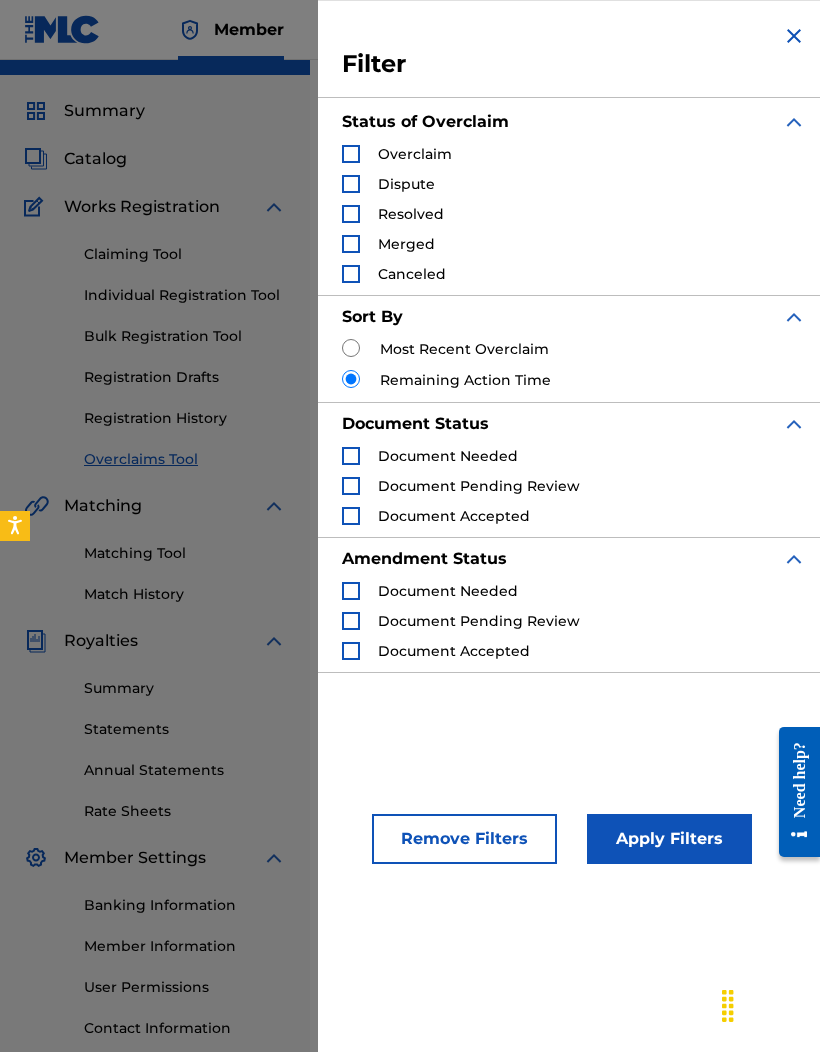 click at bounding box center [351, 348] 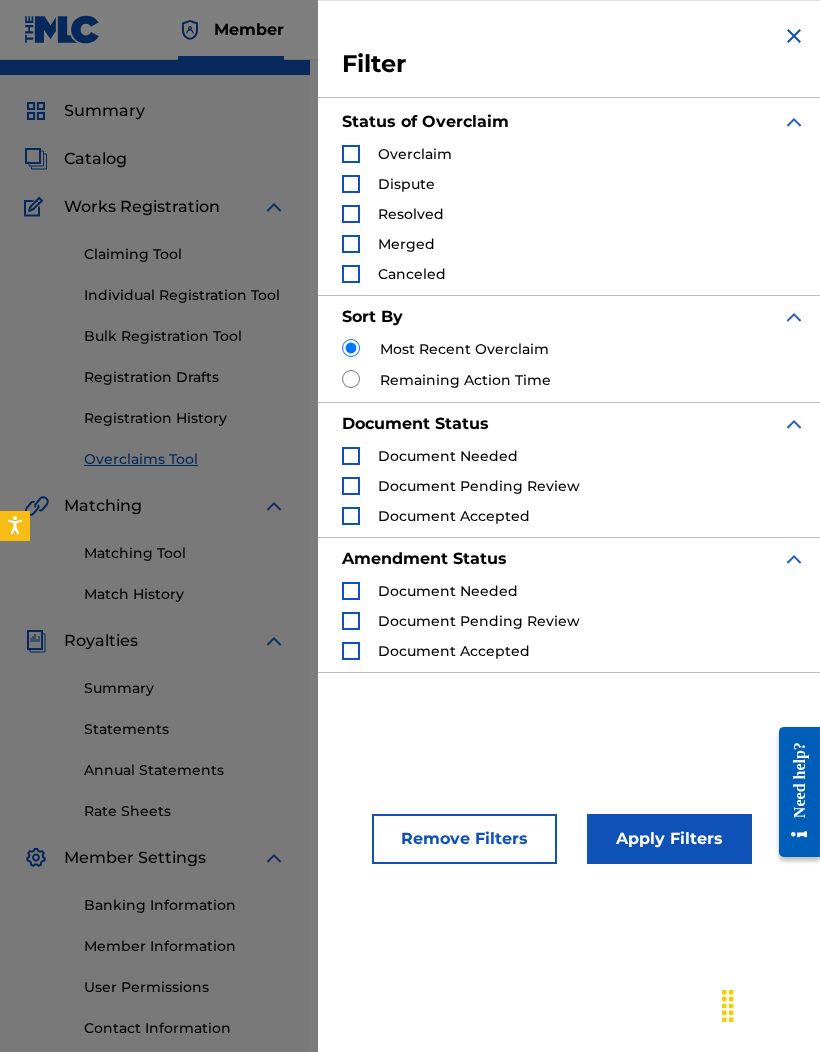 click at bounding box center (351, 379) 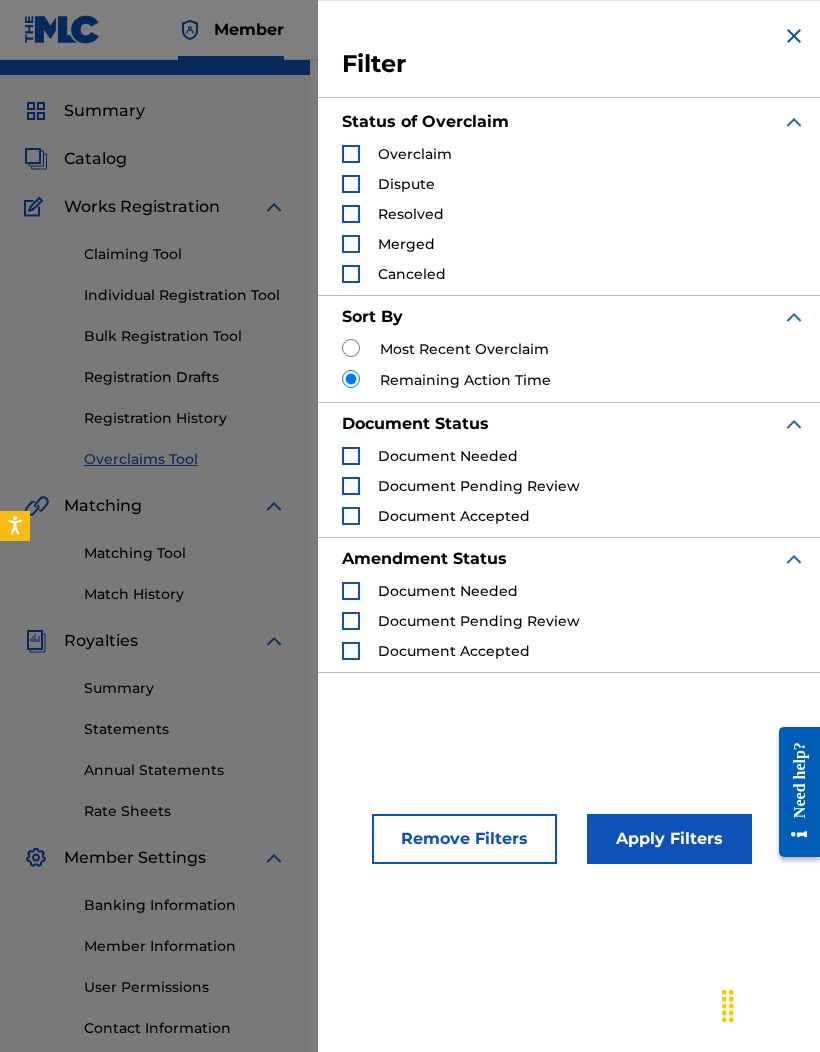 click on "Apply Filters" at bounding box center (669, 839) 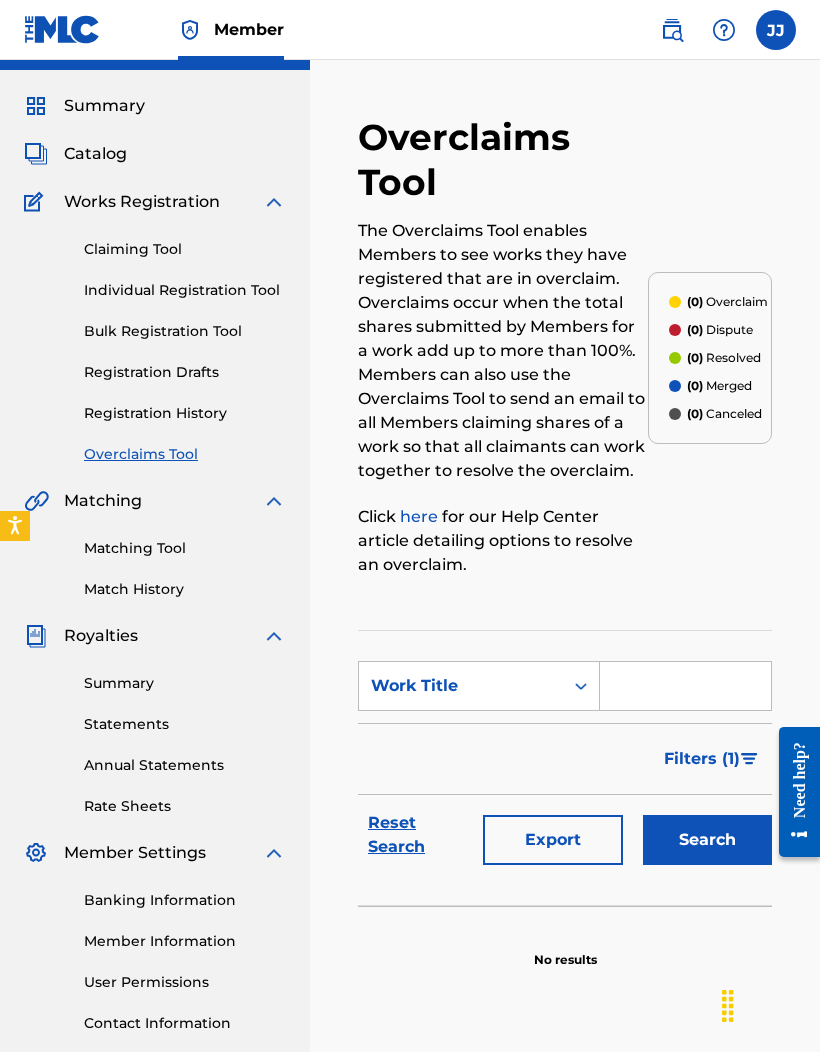scroll, scrollTop: 0, scrollLeft: 0, axis: both 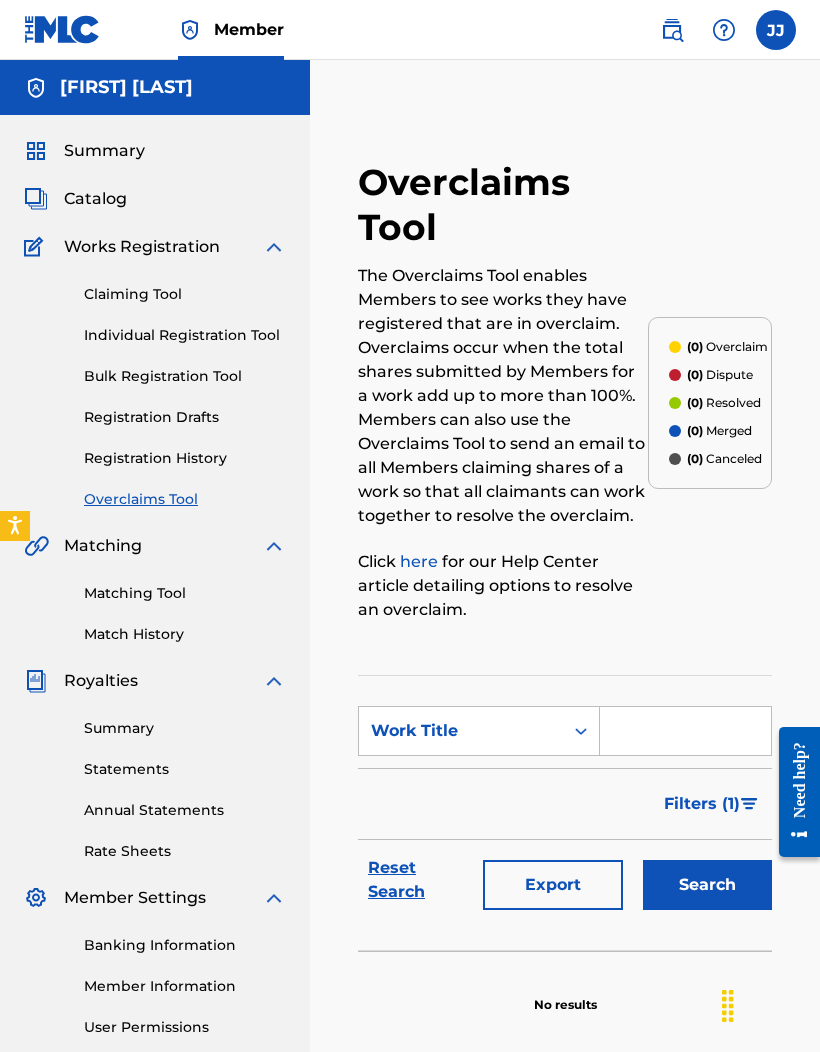 click on "Matching" at bounding box center (103, 546) 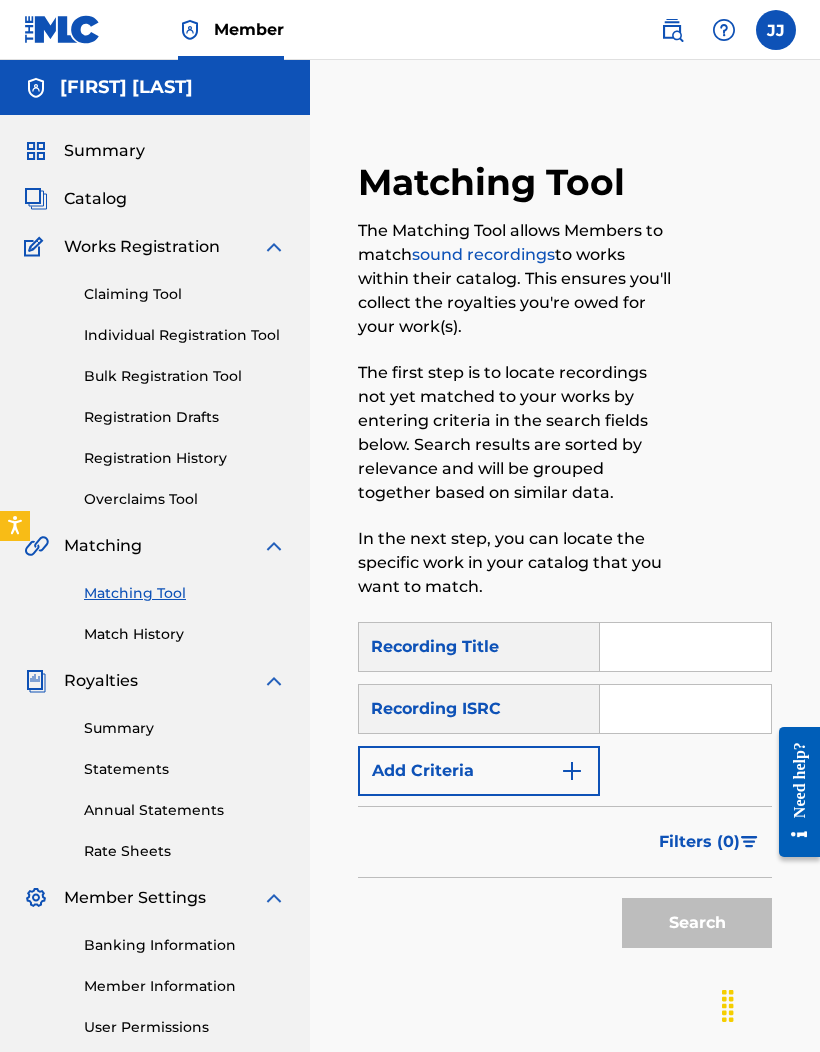 click on "Match History" at bounding box center (185, 634) 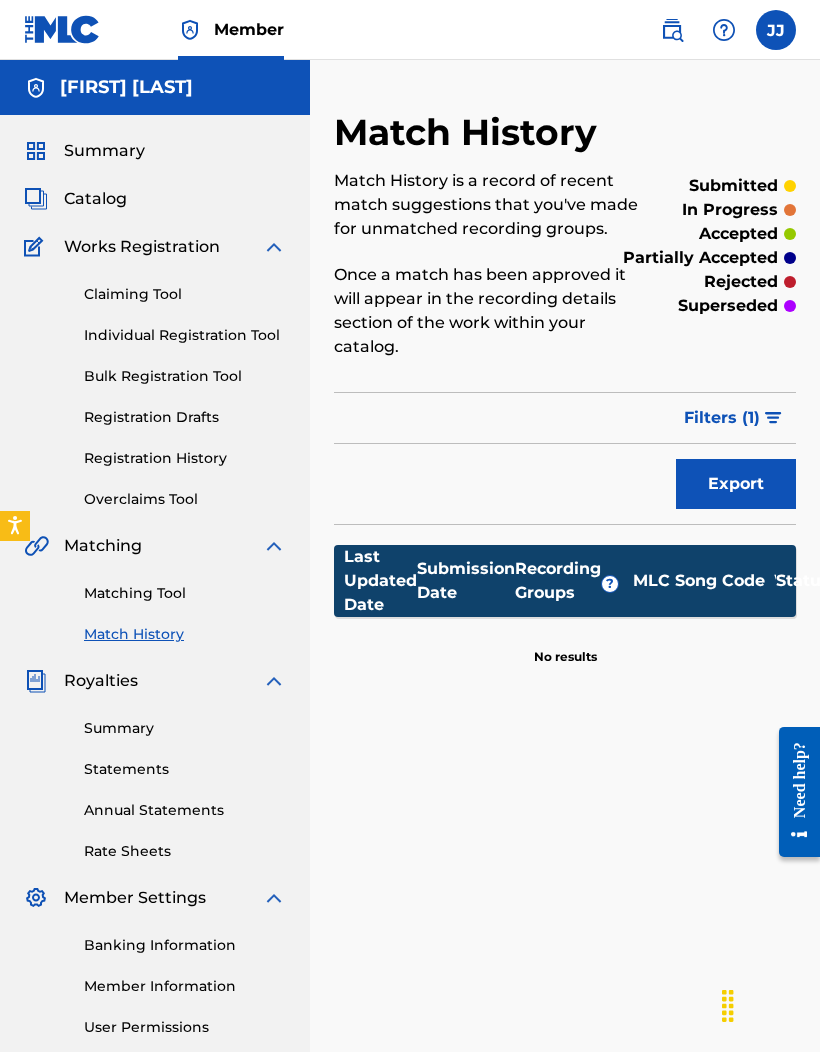 click on "Filters ( 1 )" at bounding box center [722, 418] 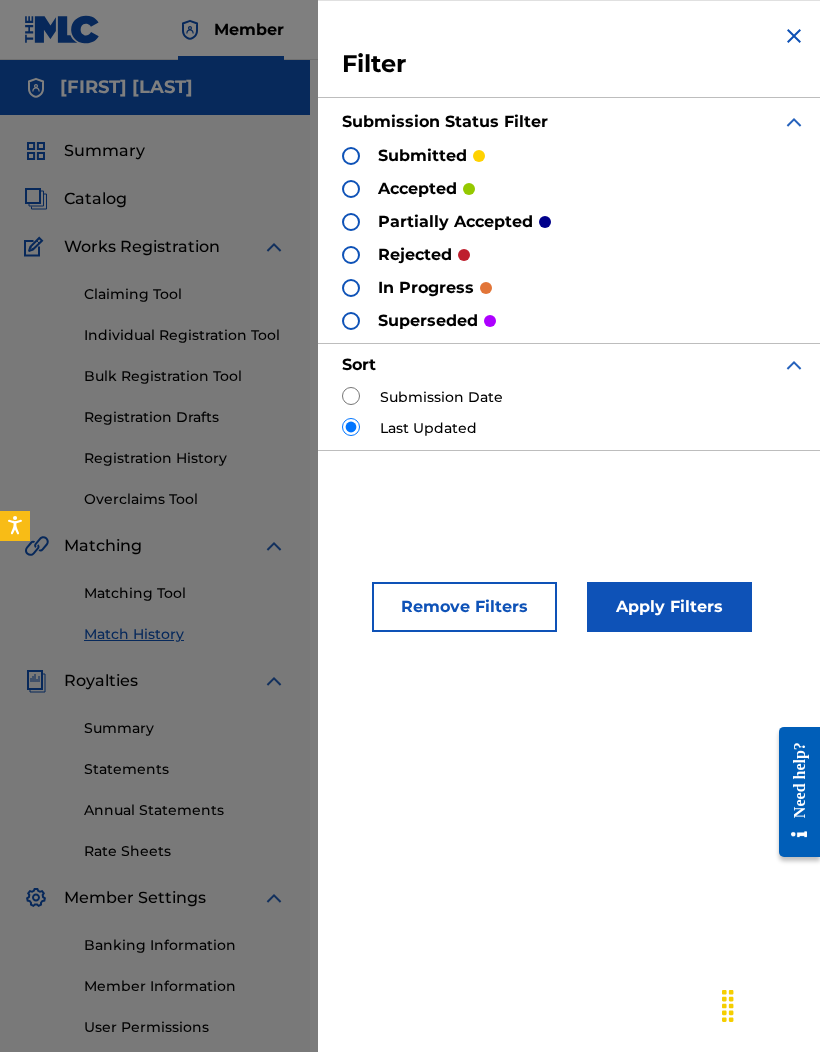 click on "Sort" at bounding box center [574, 365] 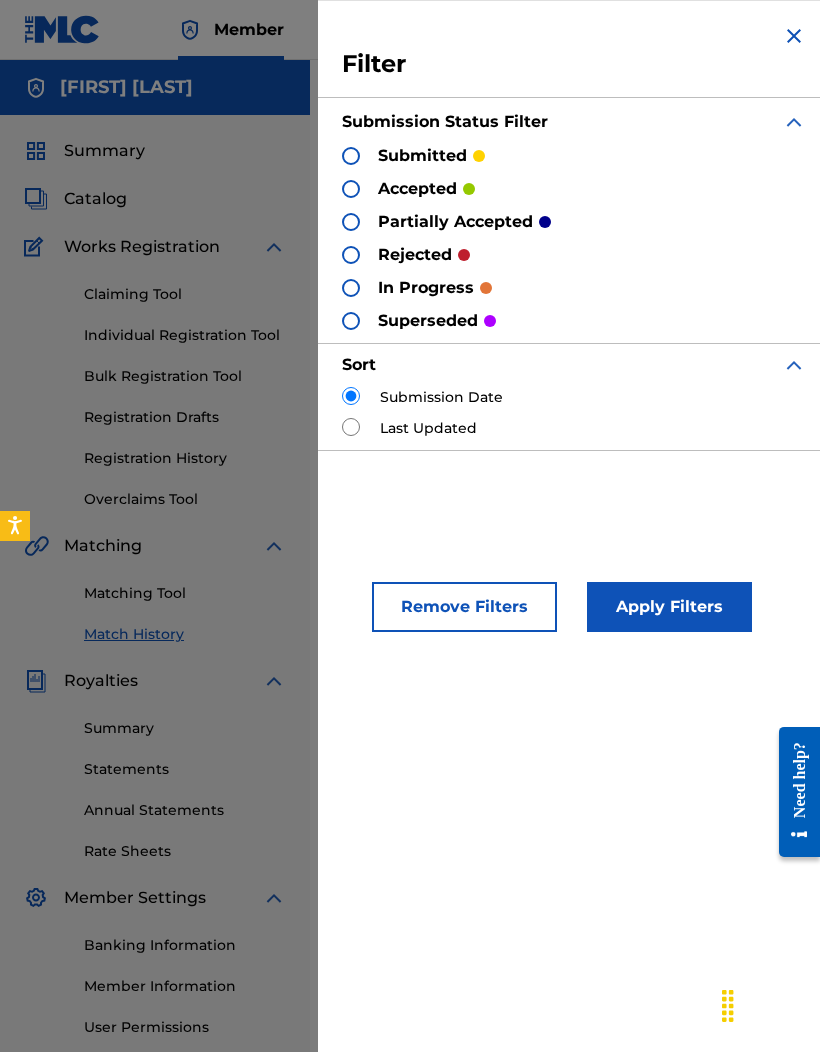 click at bounding box center (351, 396) 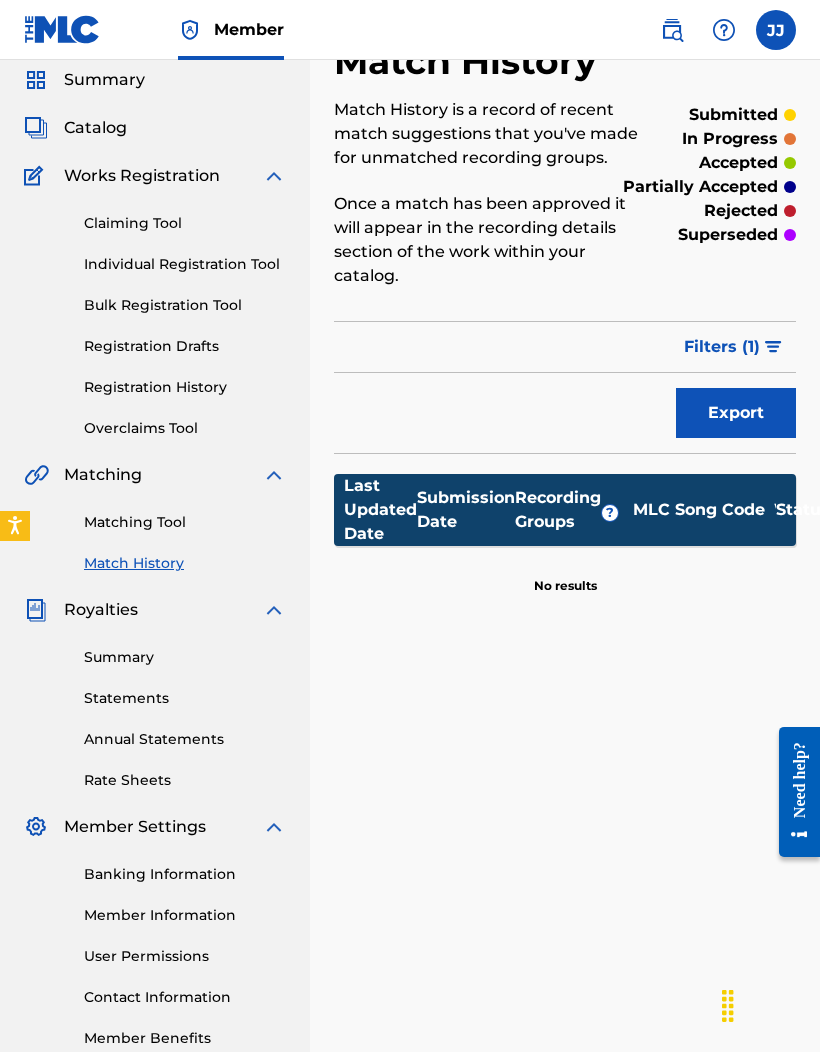 scroll, scrollTop: 73, scrollLeft: 0, axis: vertical 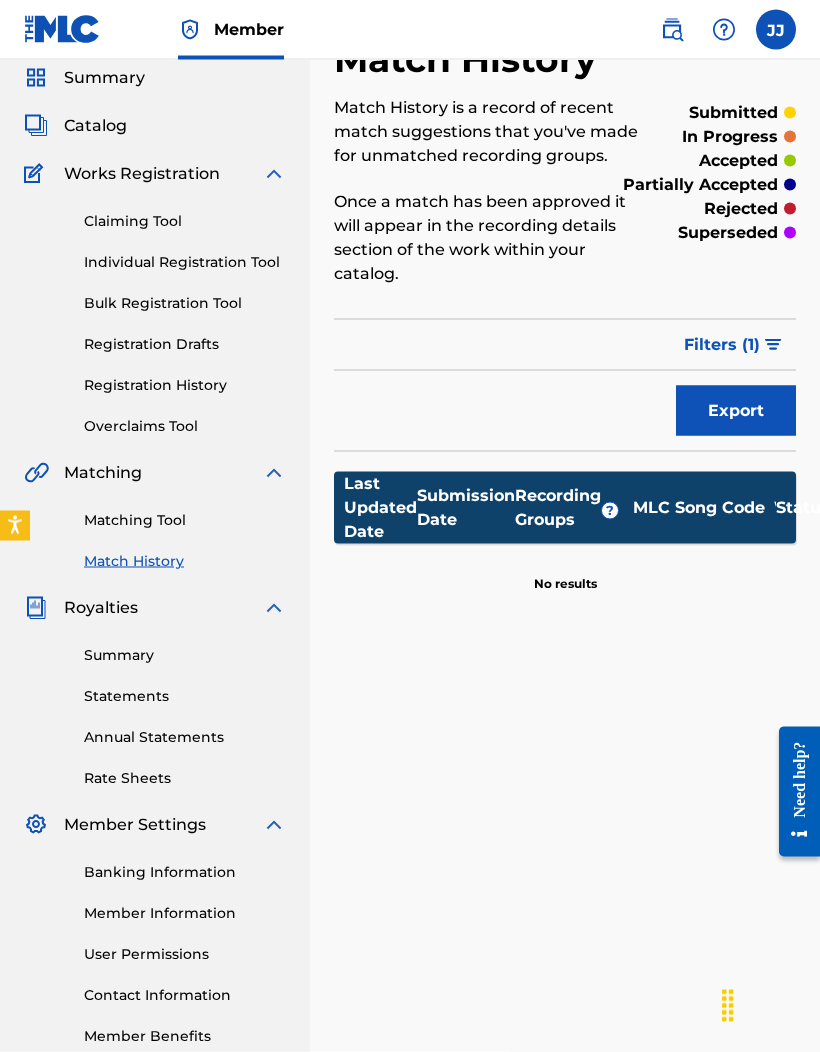 click on "Member Benefits" at bounding box center (185, 1036) 